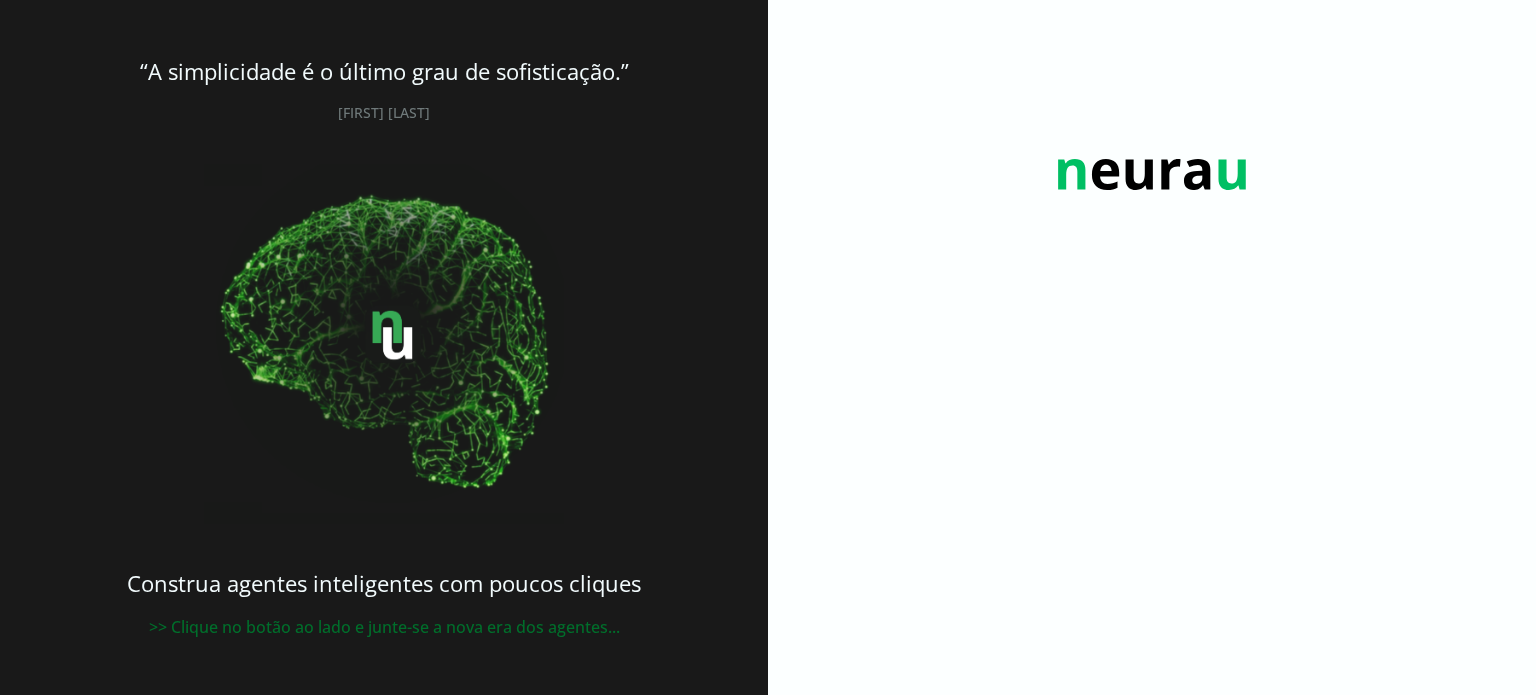 scroll, scrollTop: 0, scrollLeft: 0, axis: both 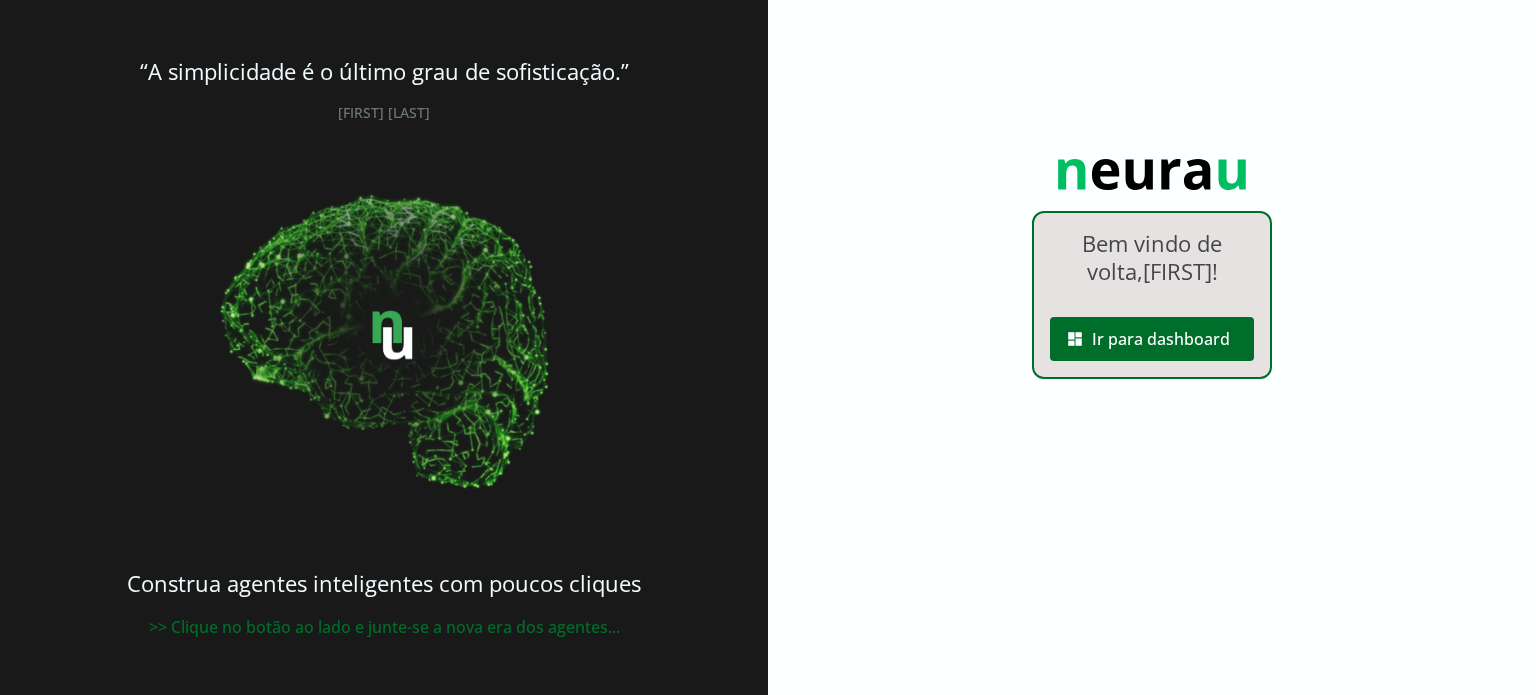 drag, startPoint x: 1332, startPoint y: 0, endPoint x: 1002, endPoint y: 294, distance: 441.96832 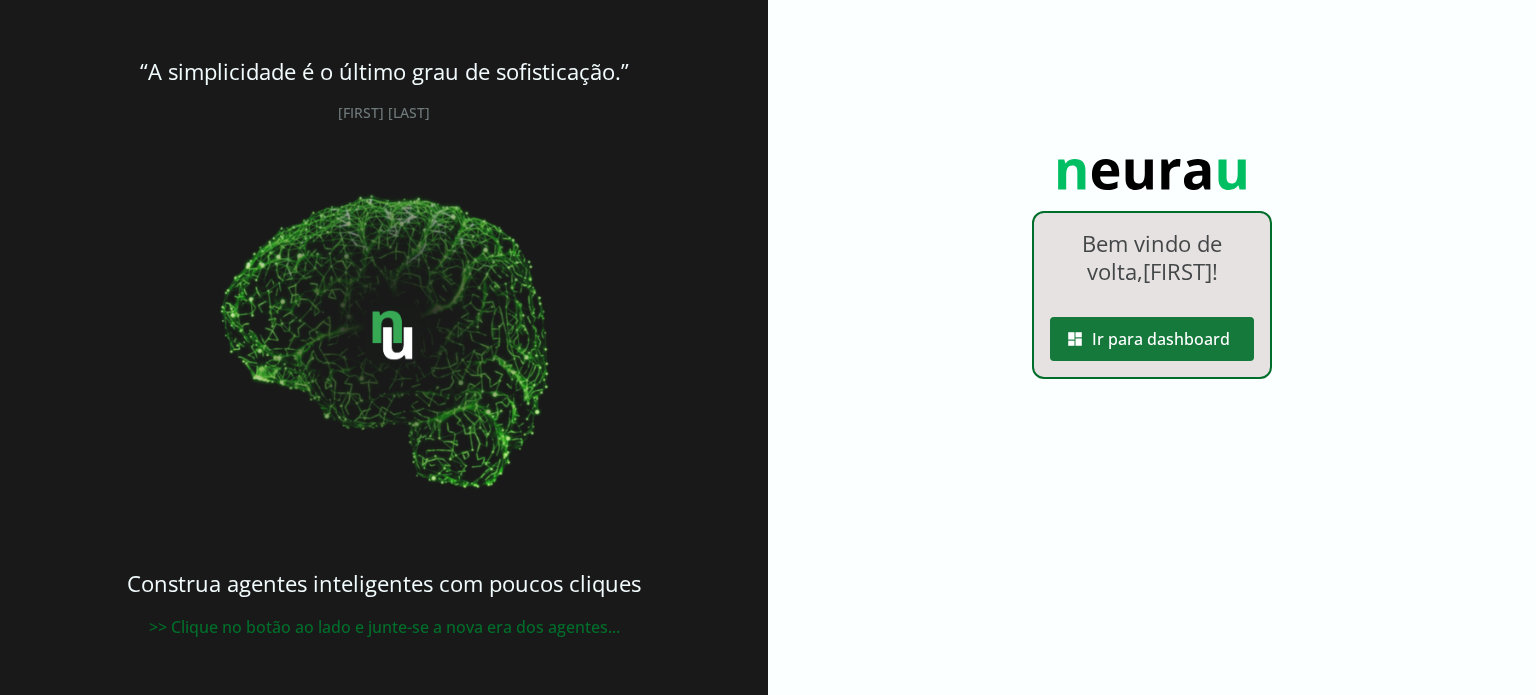 click at bounding box center (1152, 339) 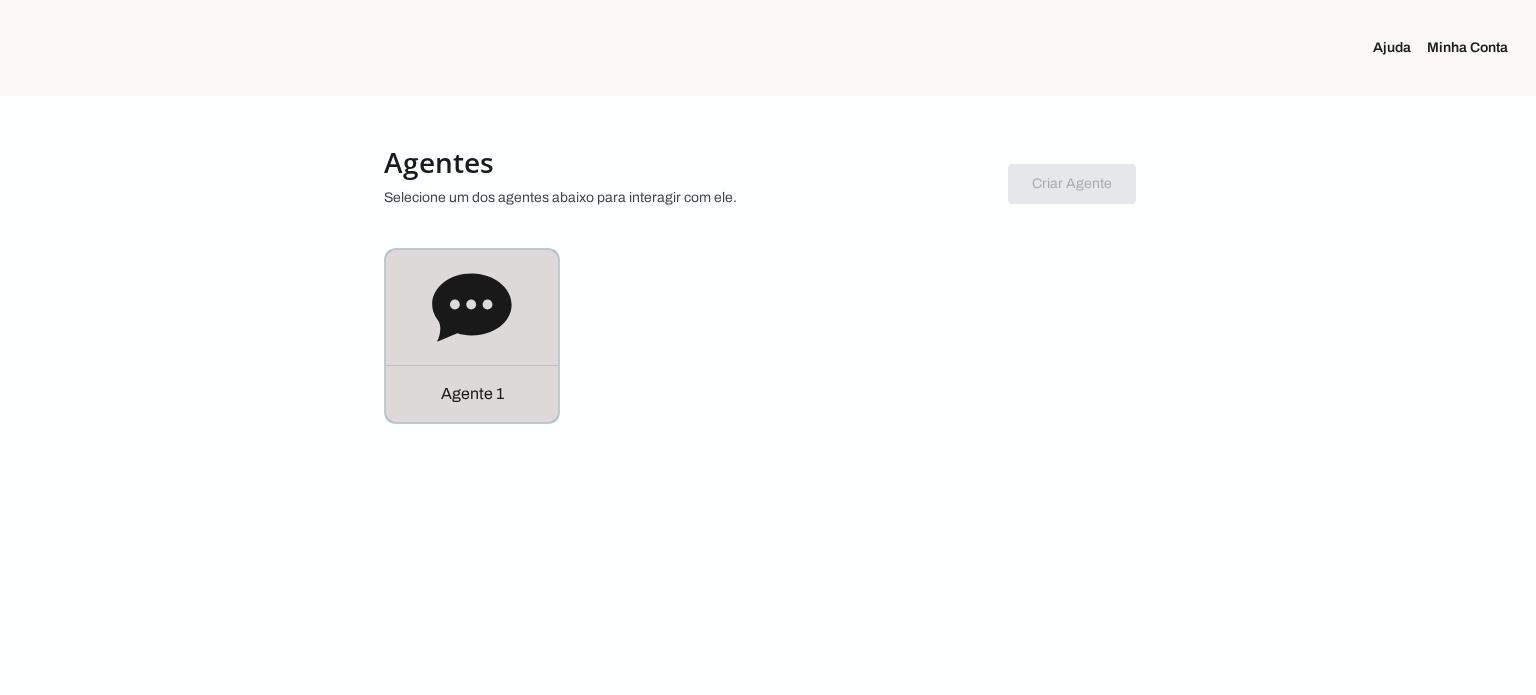 click 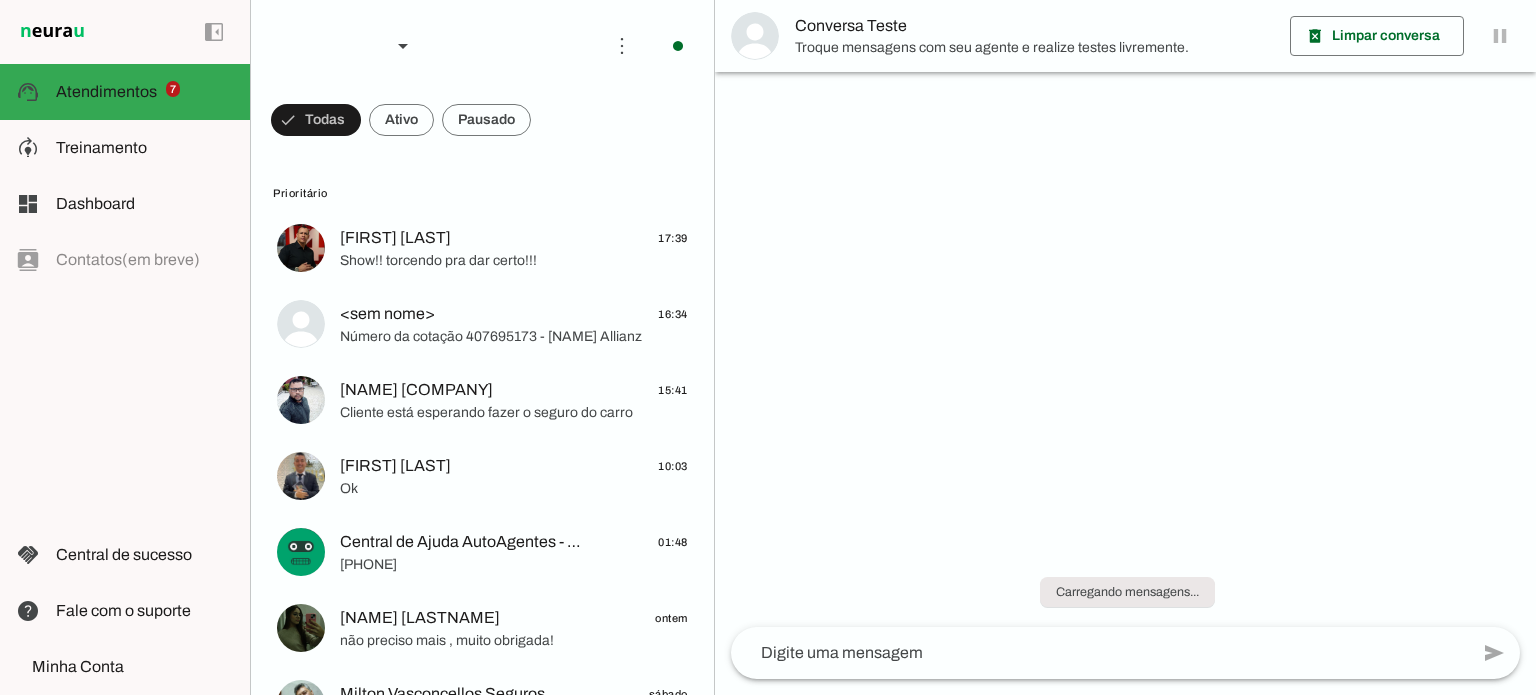 scroll, scrollTop: 239, scrollLeft: 0, axis: vertical 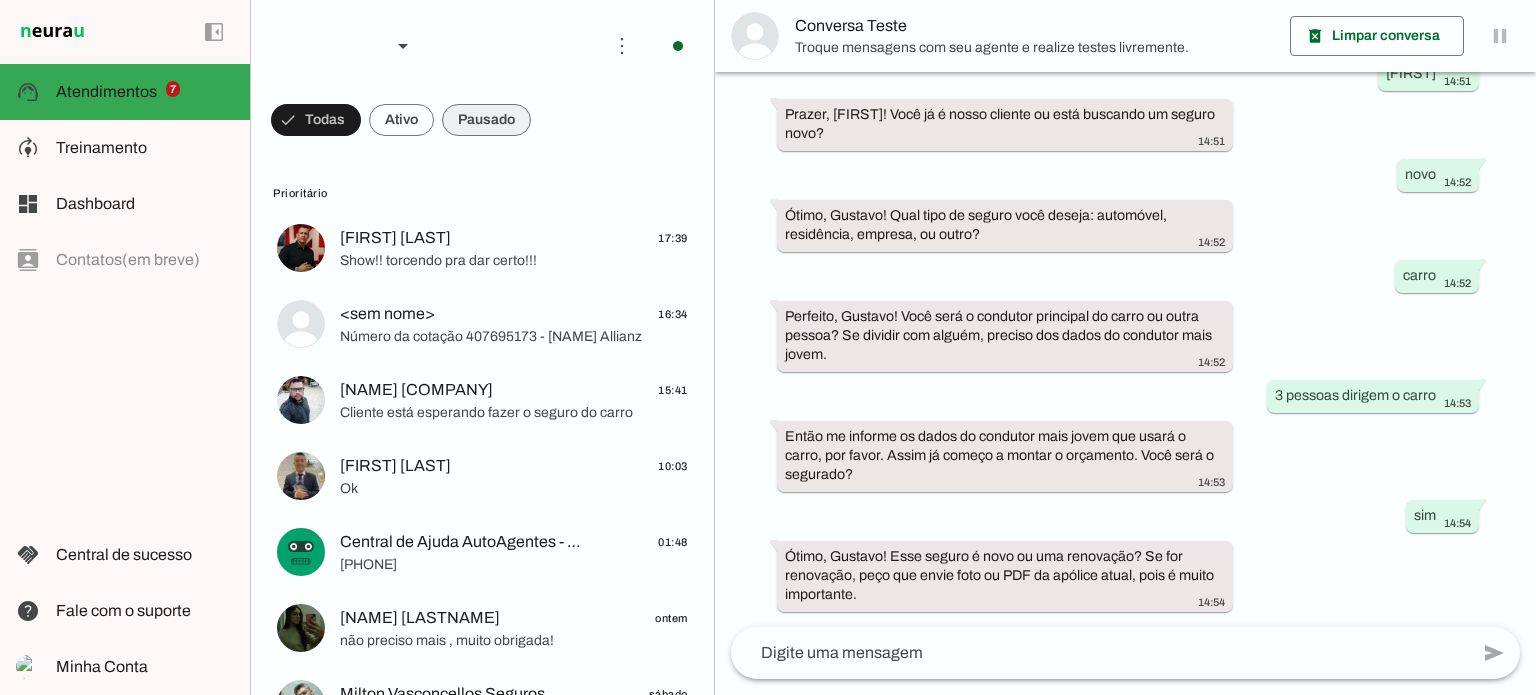 click at bounding box center (316, 120) 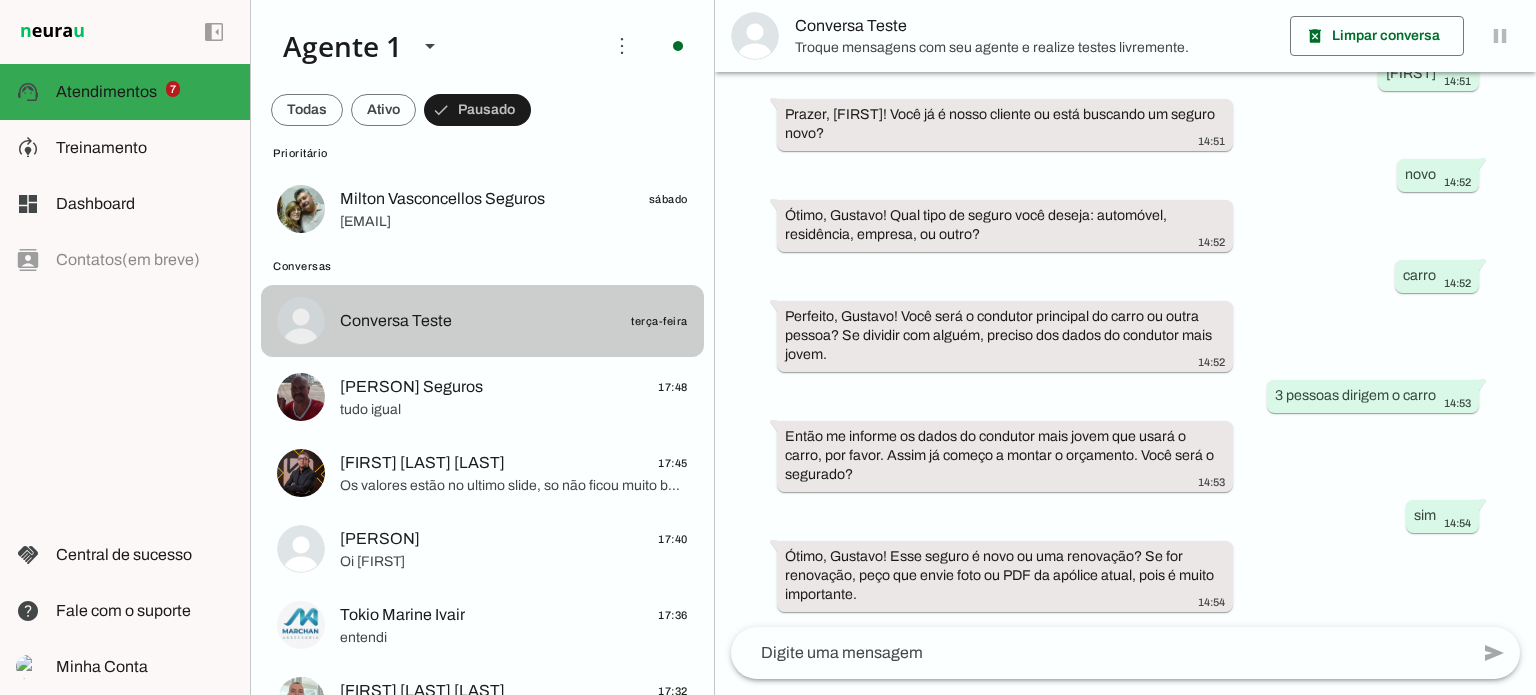 scroll, scrollTop: 500, scrollLeft: 0, axis: vertical 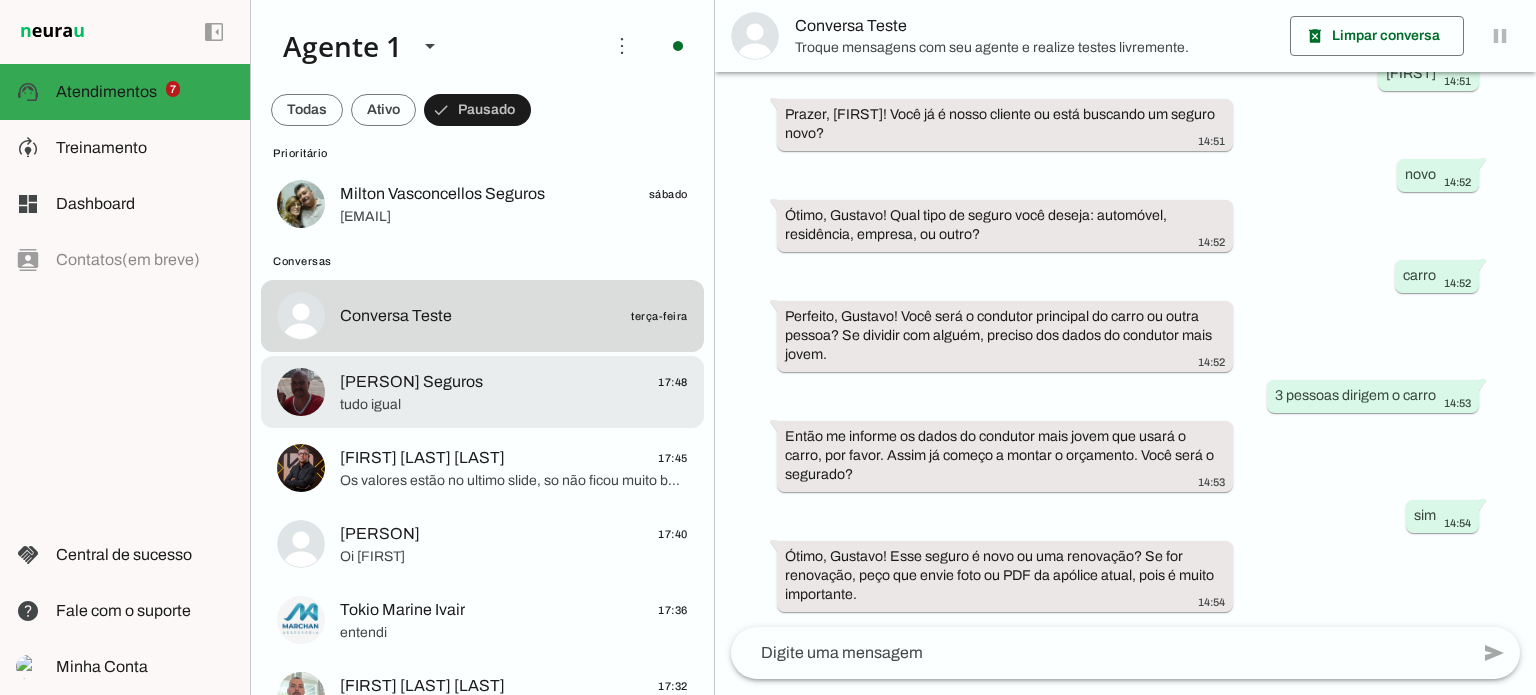 click on "tudo igual" 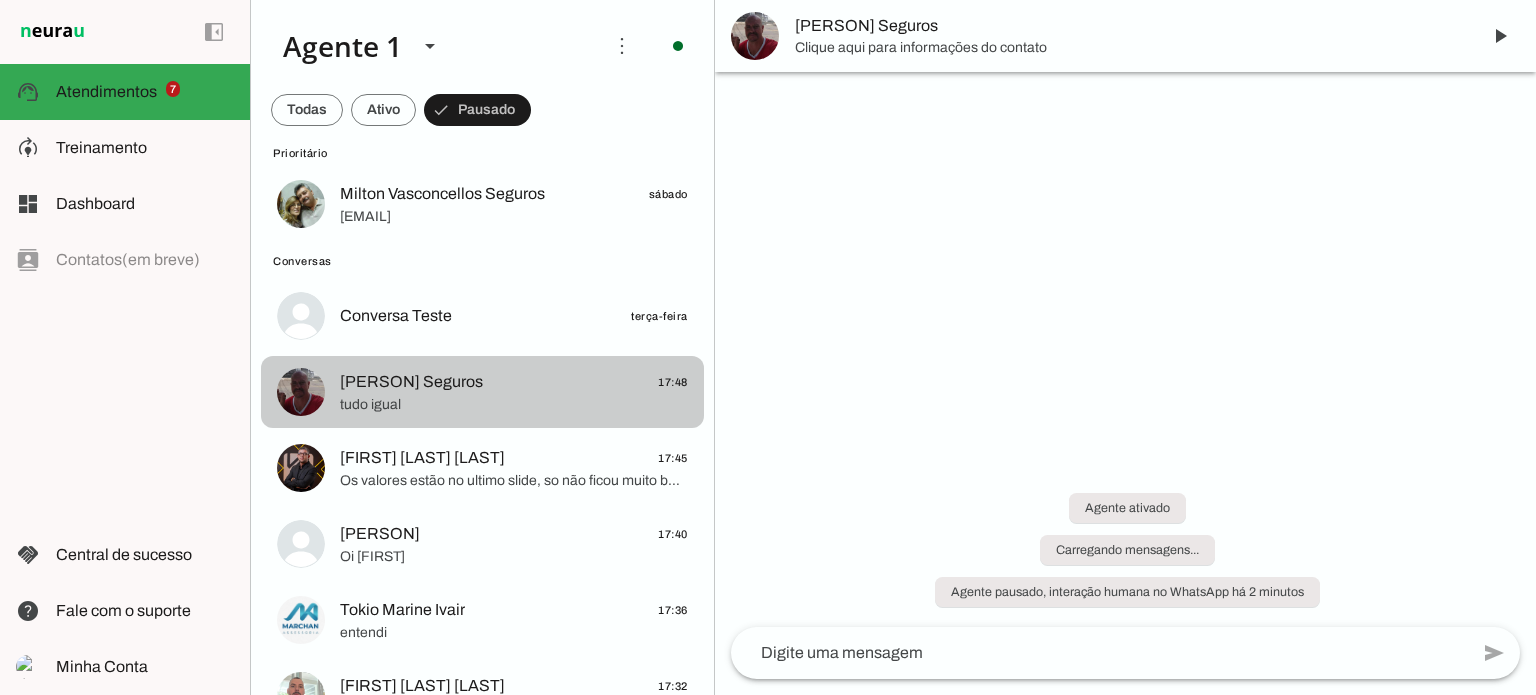 scroll, scrollTop: 0, scrollLeft: 0, axis: both 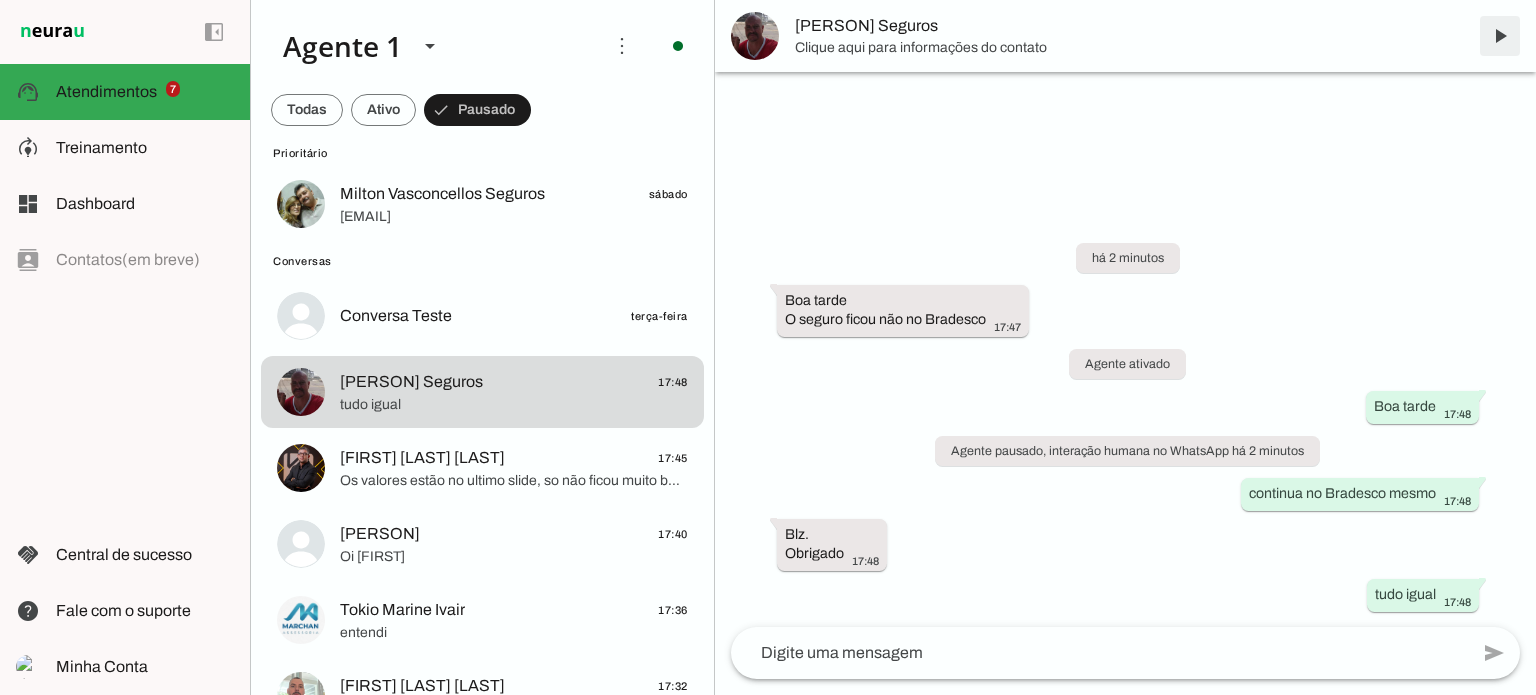 click at bounding box center (1500, 36) 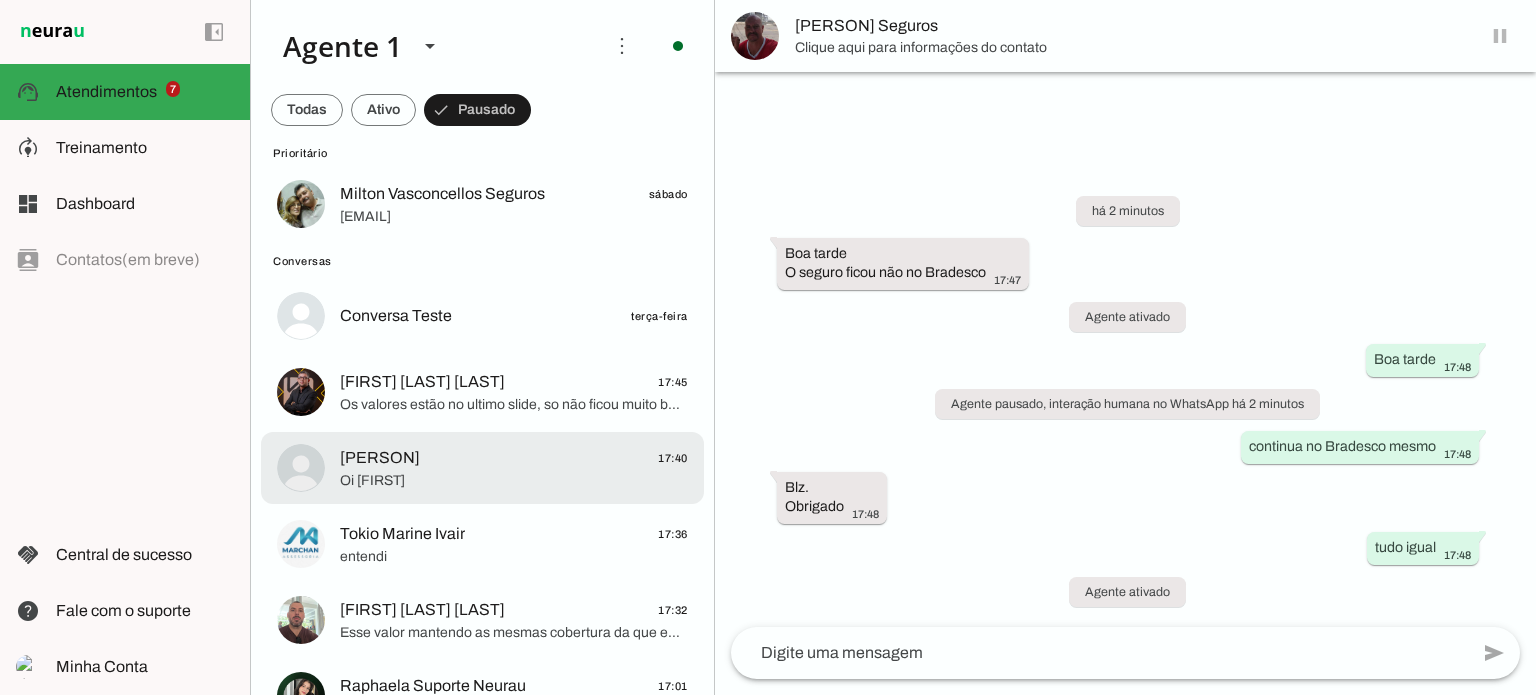 click on "Oi [FIRST]" 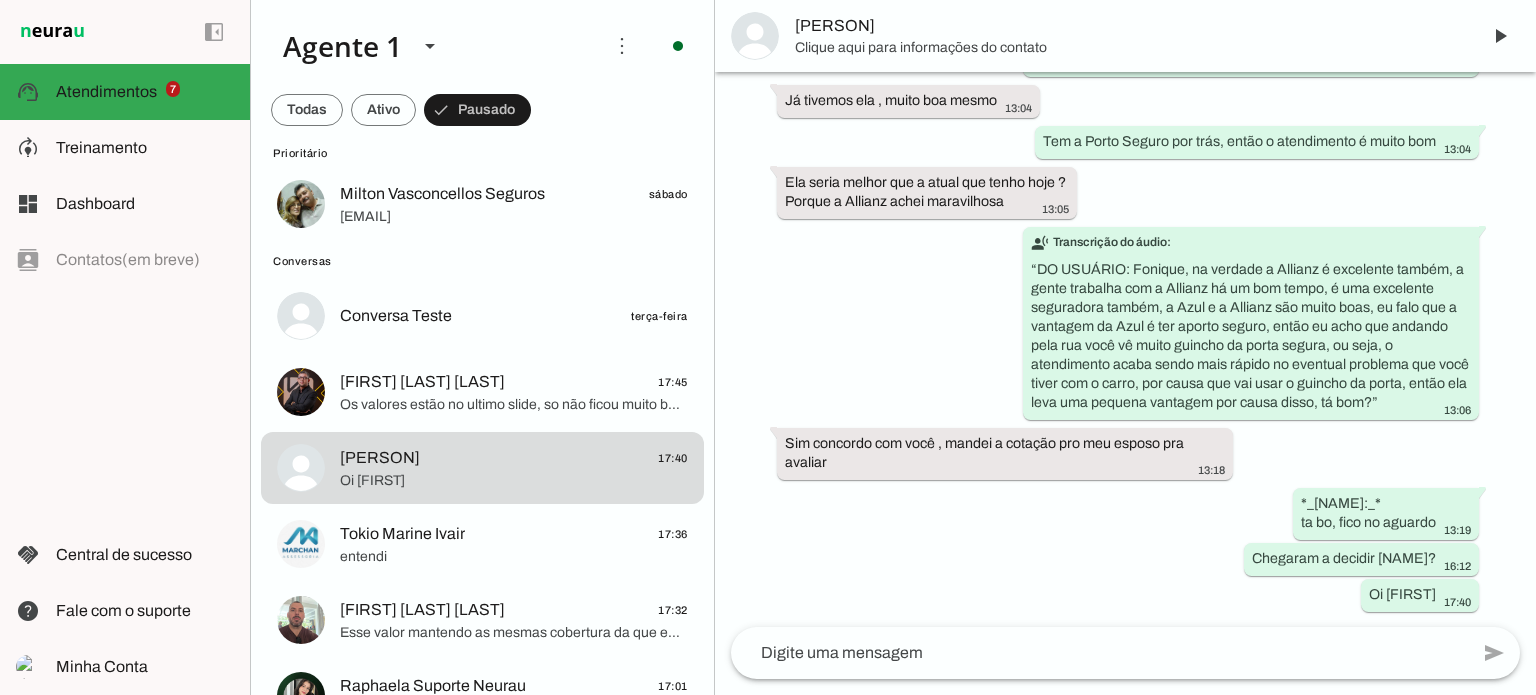 scroll, scrollTop: 2680, scrollLeft: 0, axis: vertical 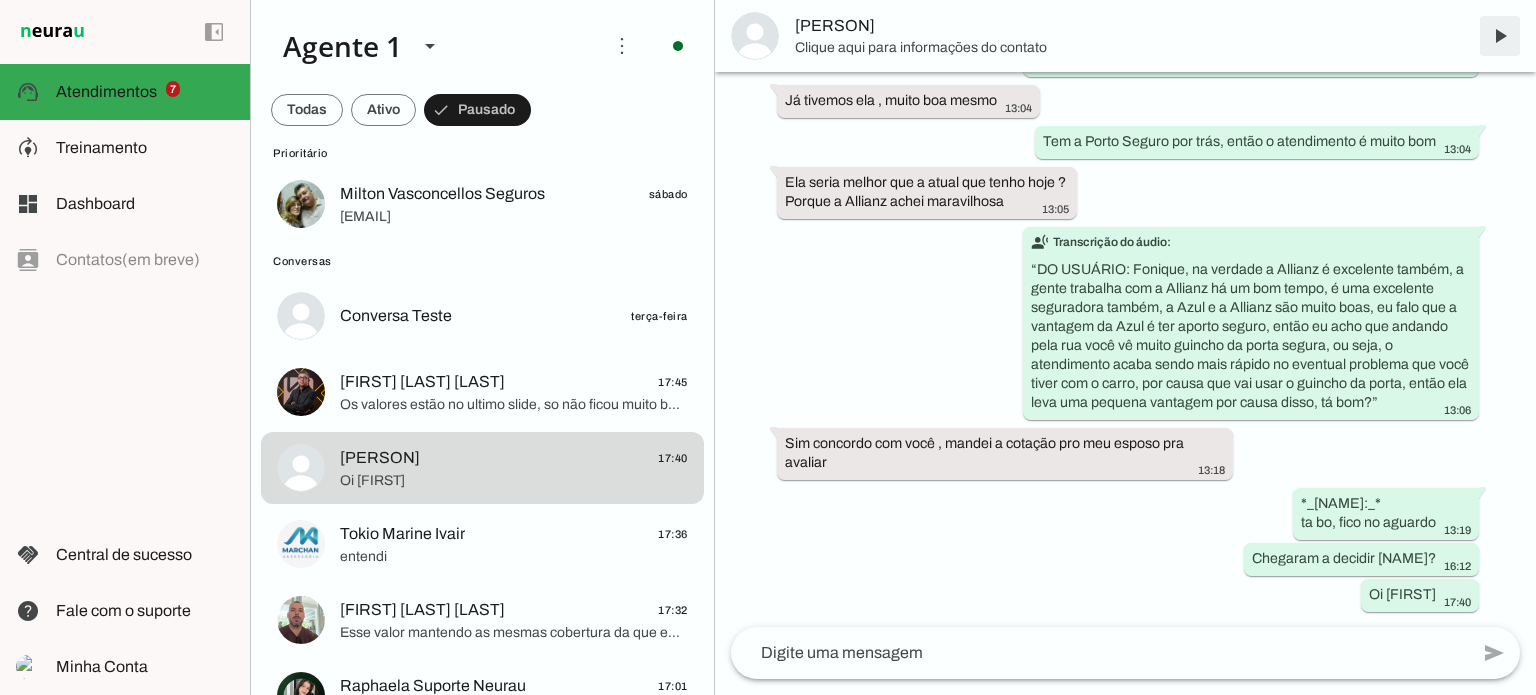 click at bounding box center (1500, 36) 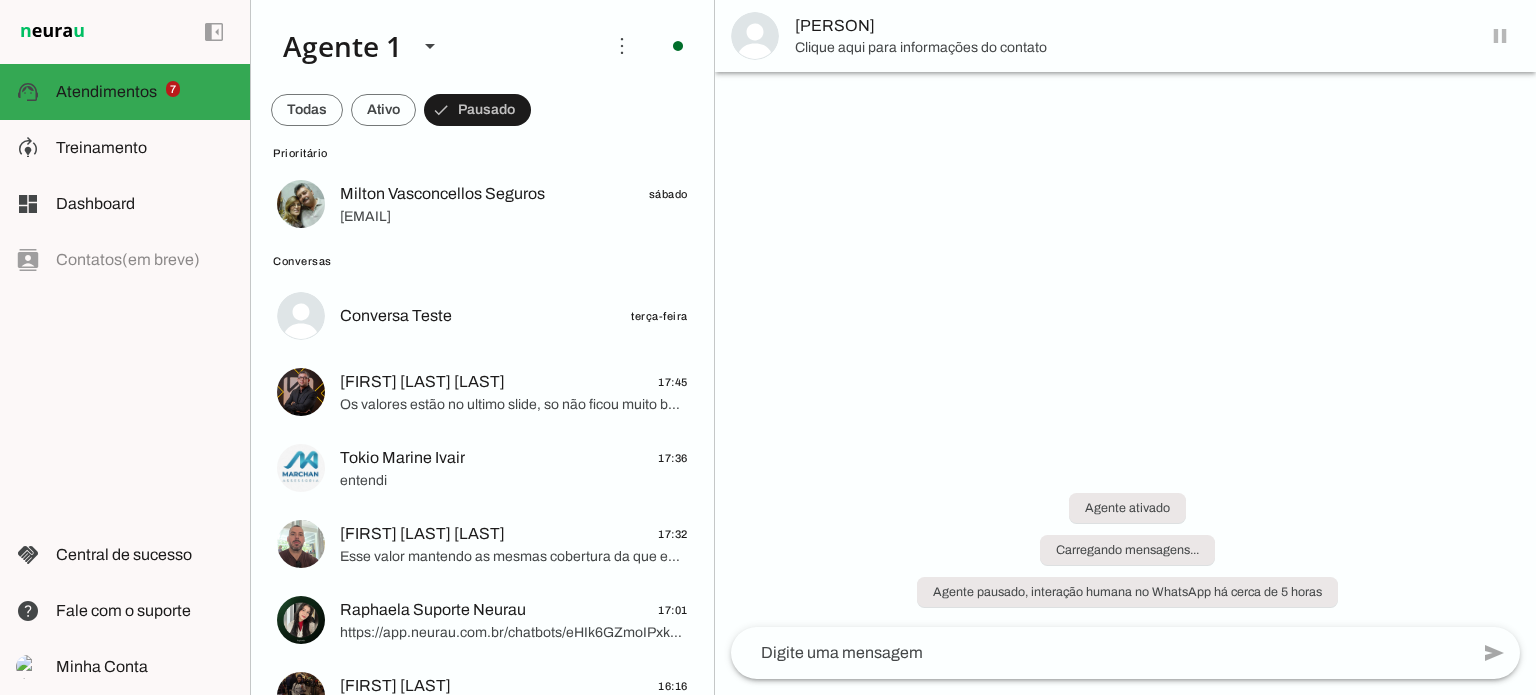 scroll, scrollTop: 0, scrollLeft: 0, axis: both 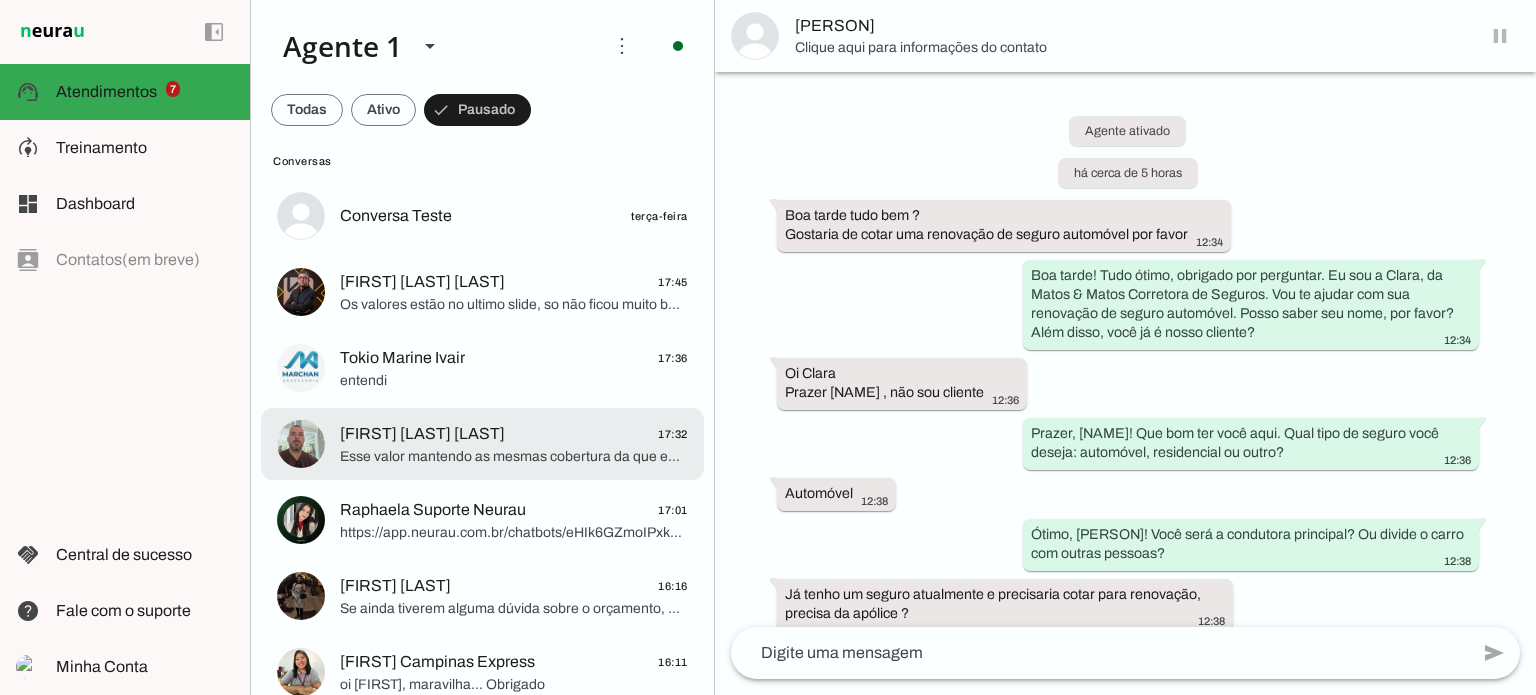click on "Esse valor mantendo as mesmas cobertura da que eu te recomendei... Se quiser mudar alguma coisa só me falar" 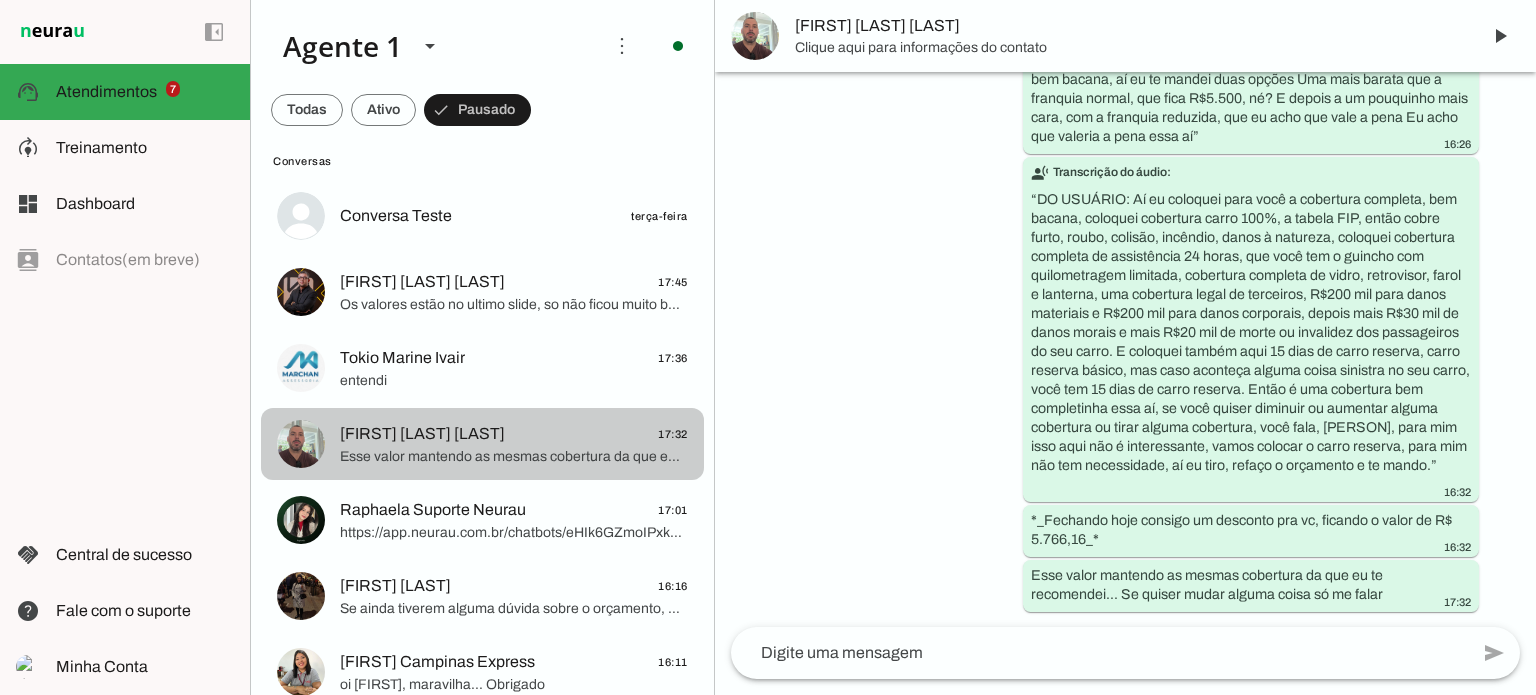 scroll, scrollTop: 2119, scrollLeft: 0, axis: vertical 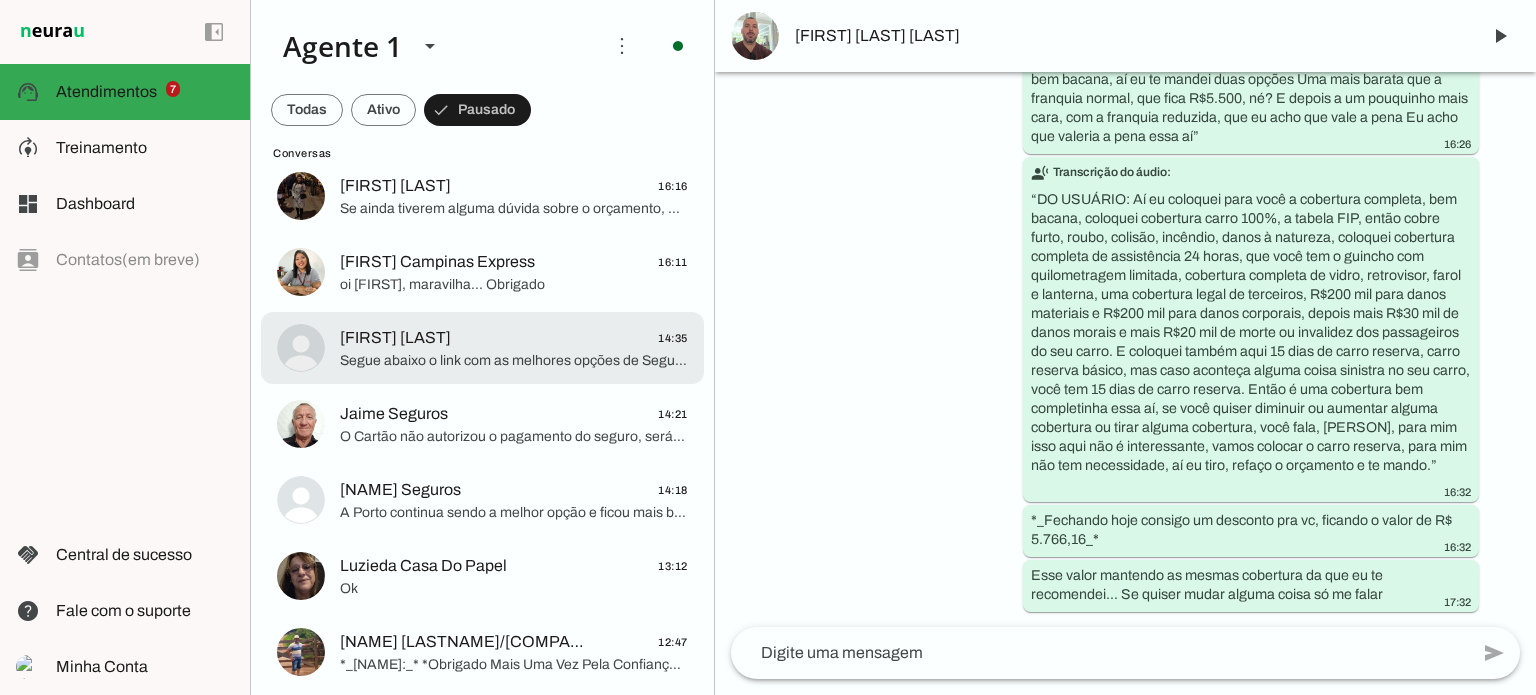 click on "[FIRST] [LAST] [LAST]
14:35" 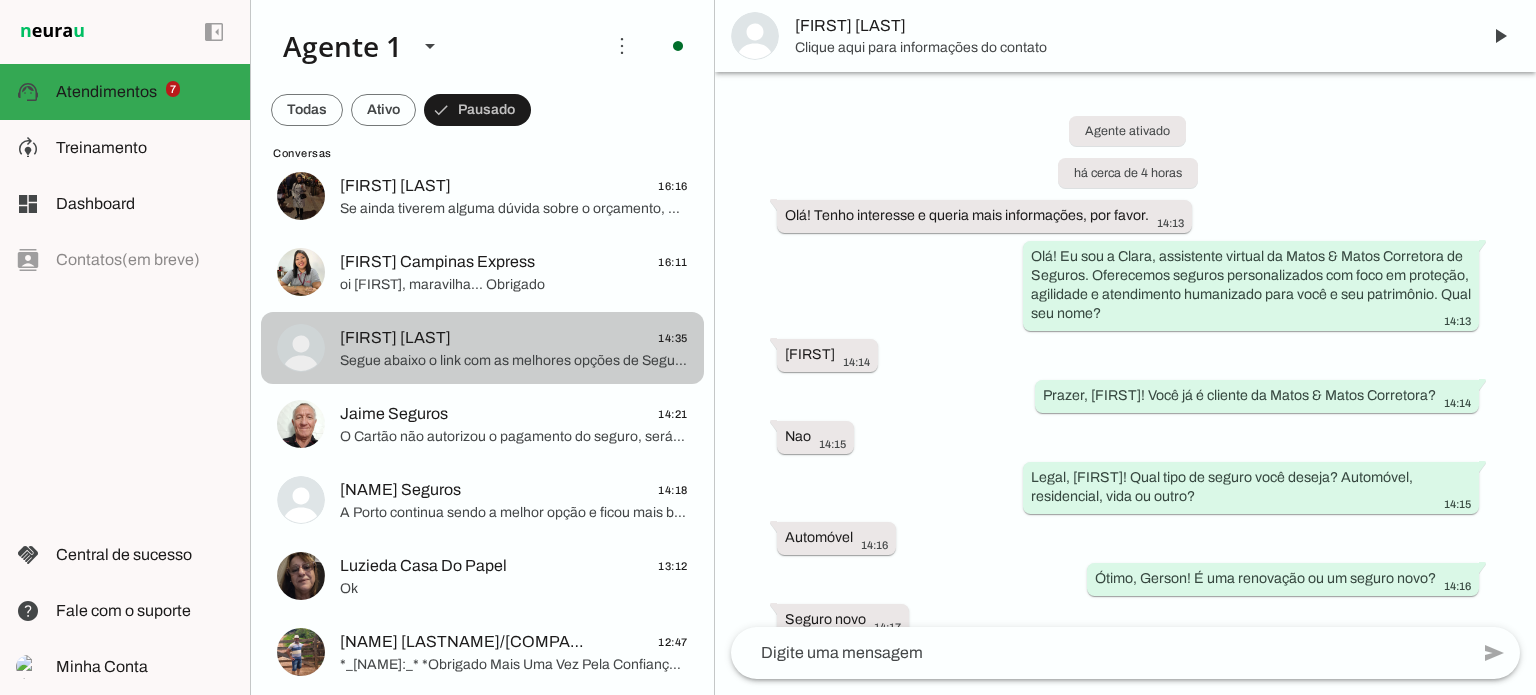 scroll, scrollTop: 1228, scrollLeft: 0, axis: vertical 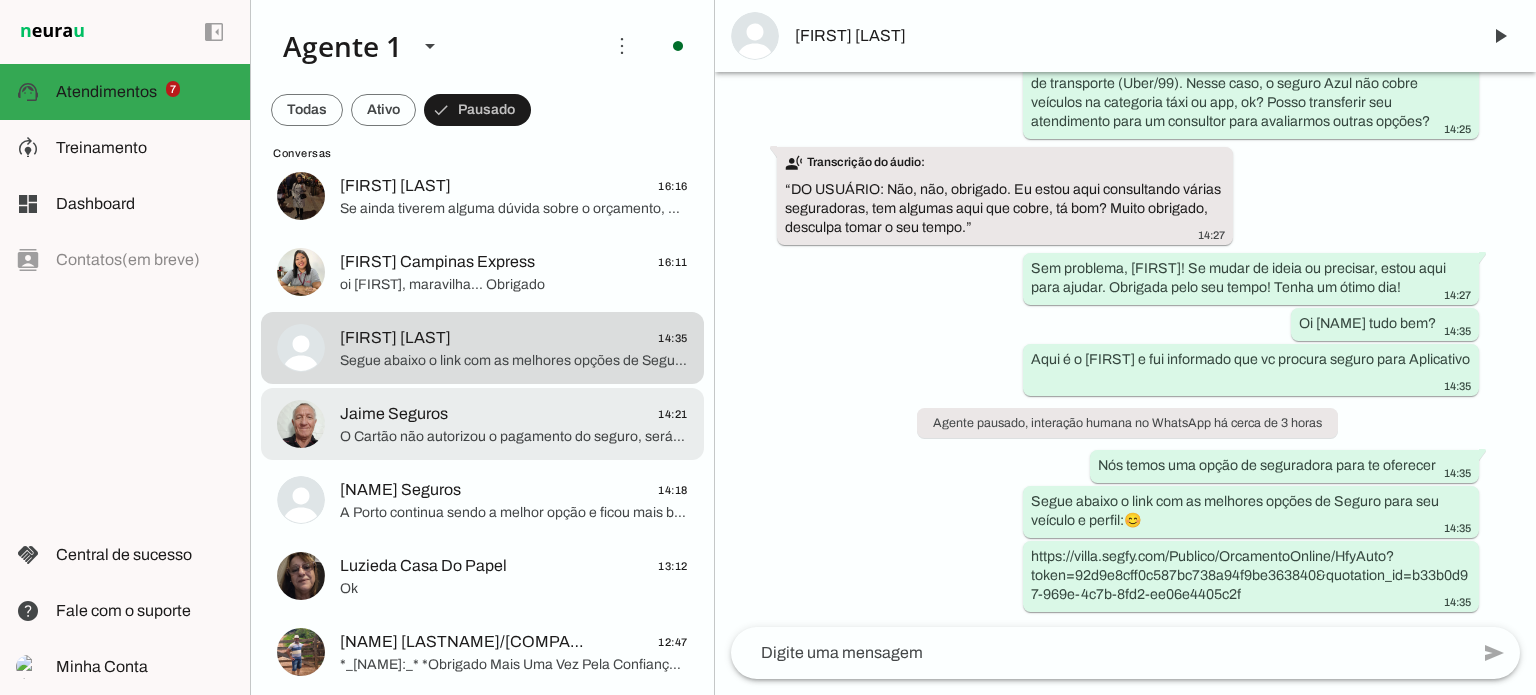 click on "O Cartão não autorizou o pagamento do seguro, será que tem limite ou algum bloqueio?" 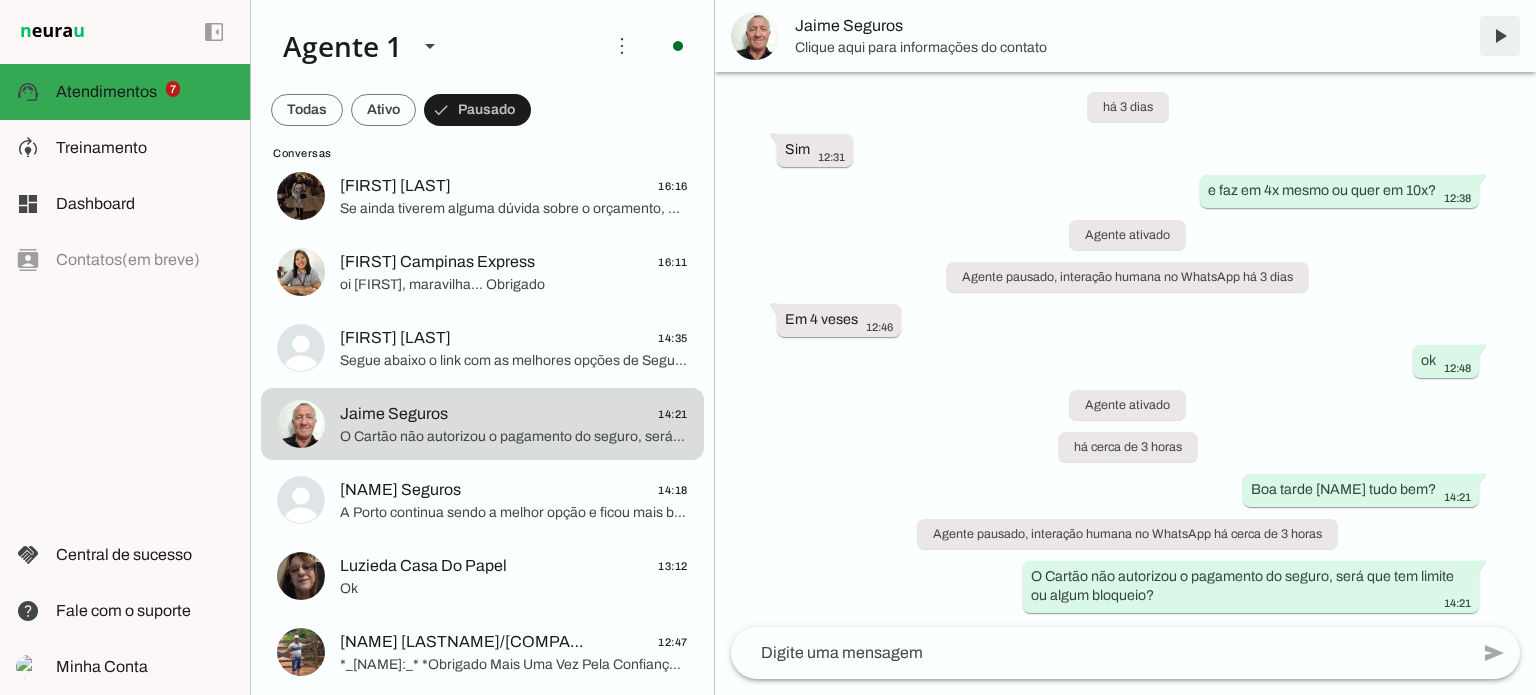 click at bounding box center [1500, 36] 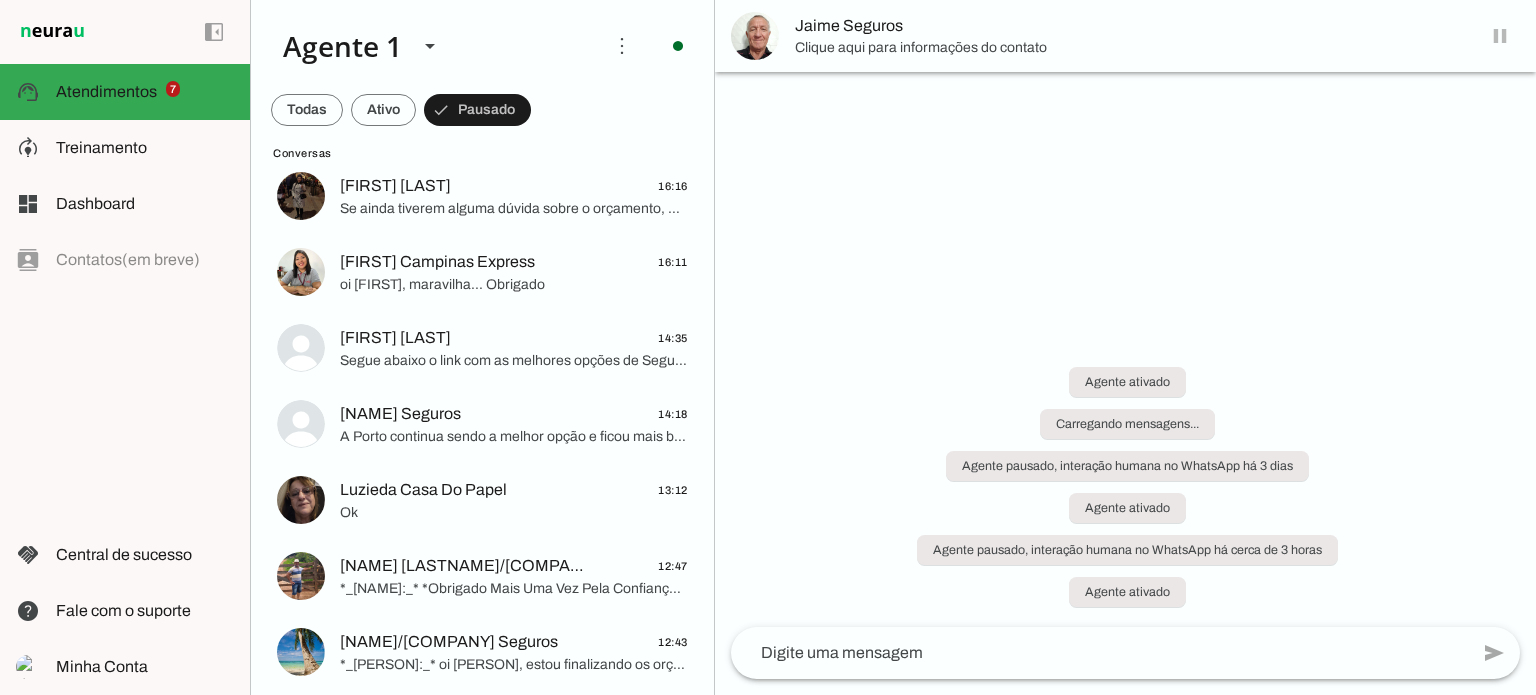scroll, scrollTop: 0, scrollLeft: 0, axis: both 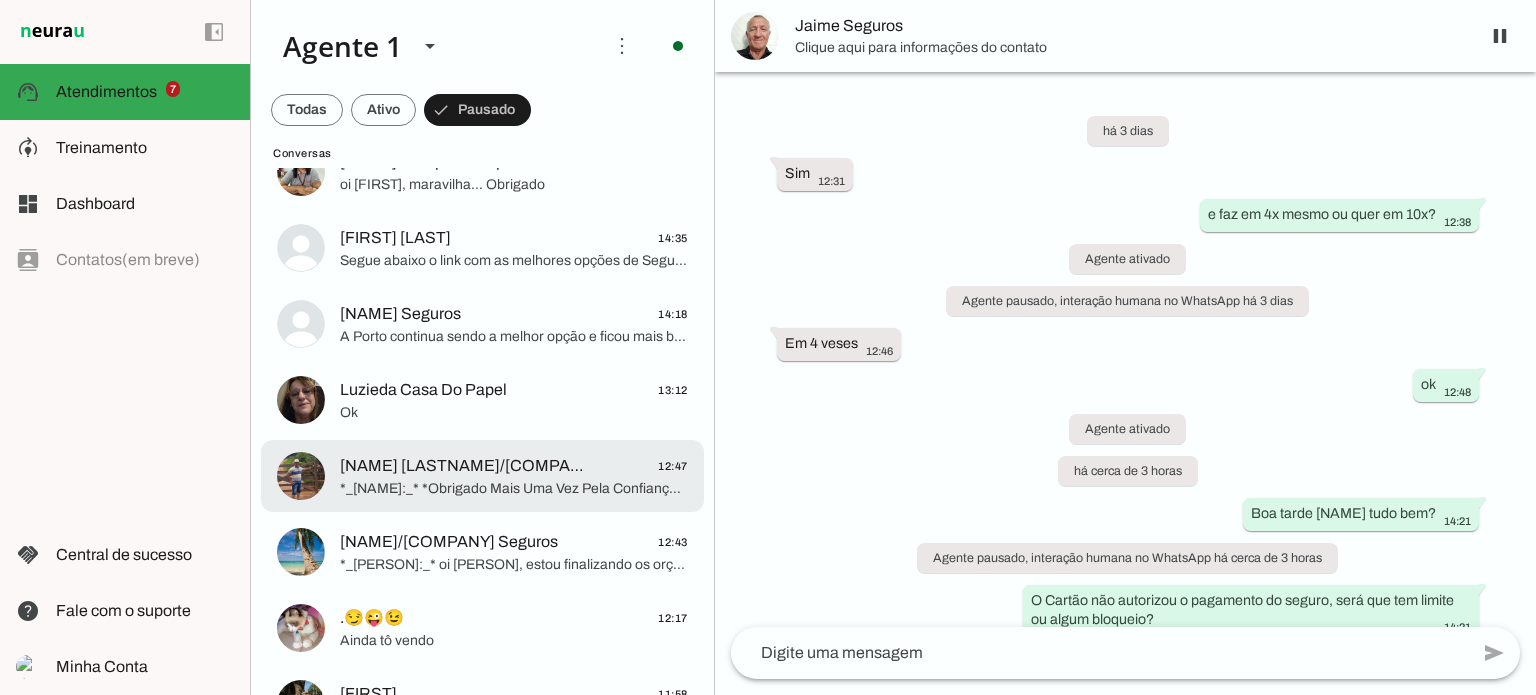 click on "[NAME] [LASTNAME]/[COMPANY] Seguros" 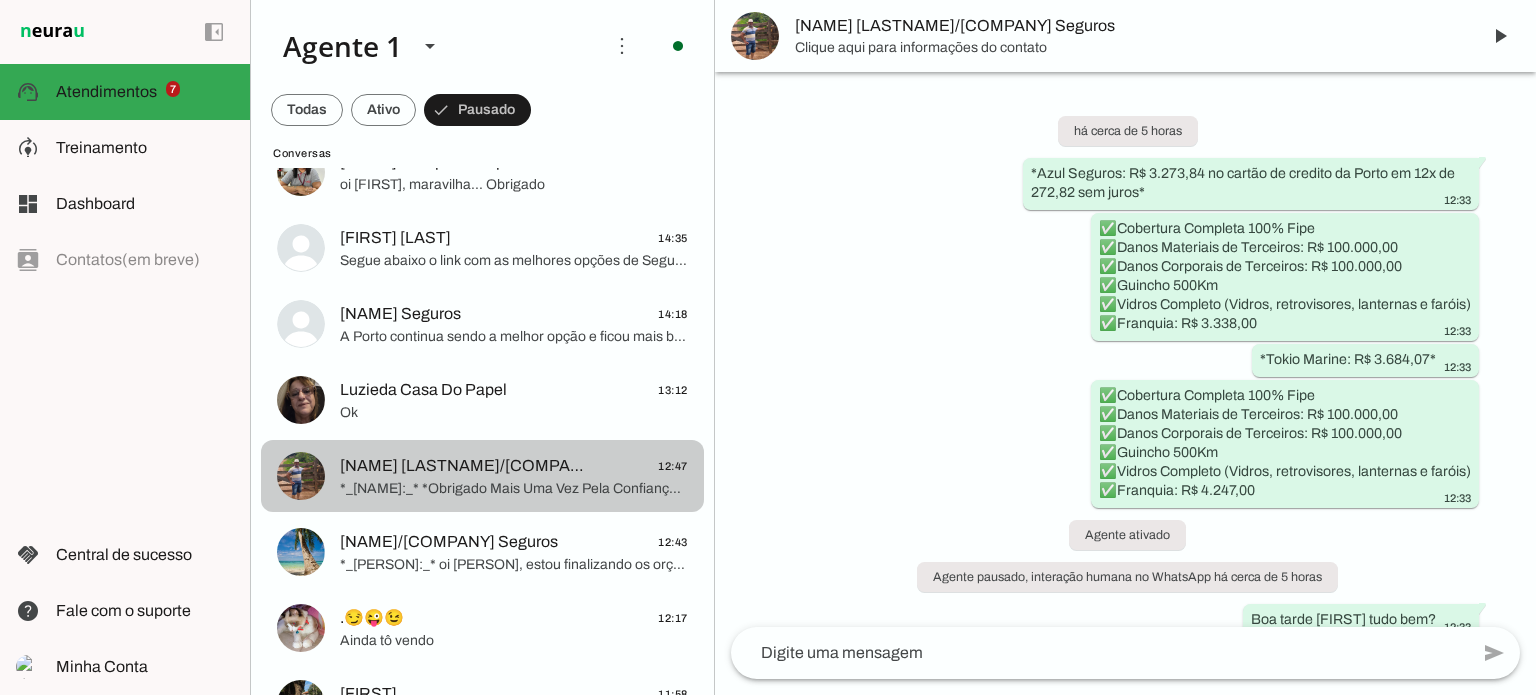 scroll, scrollTop: 801, scrollLeft: 0, axis: vertical 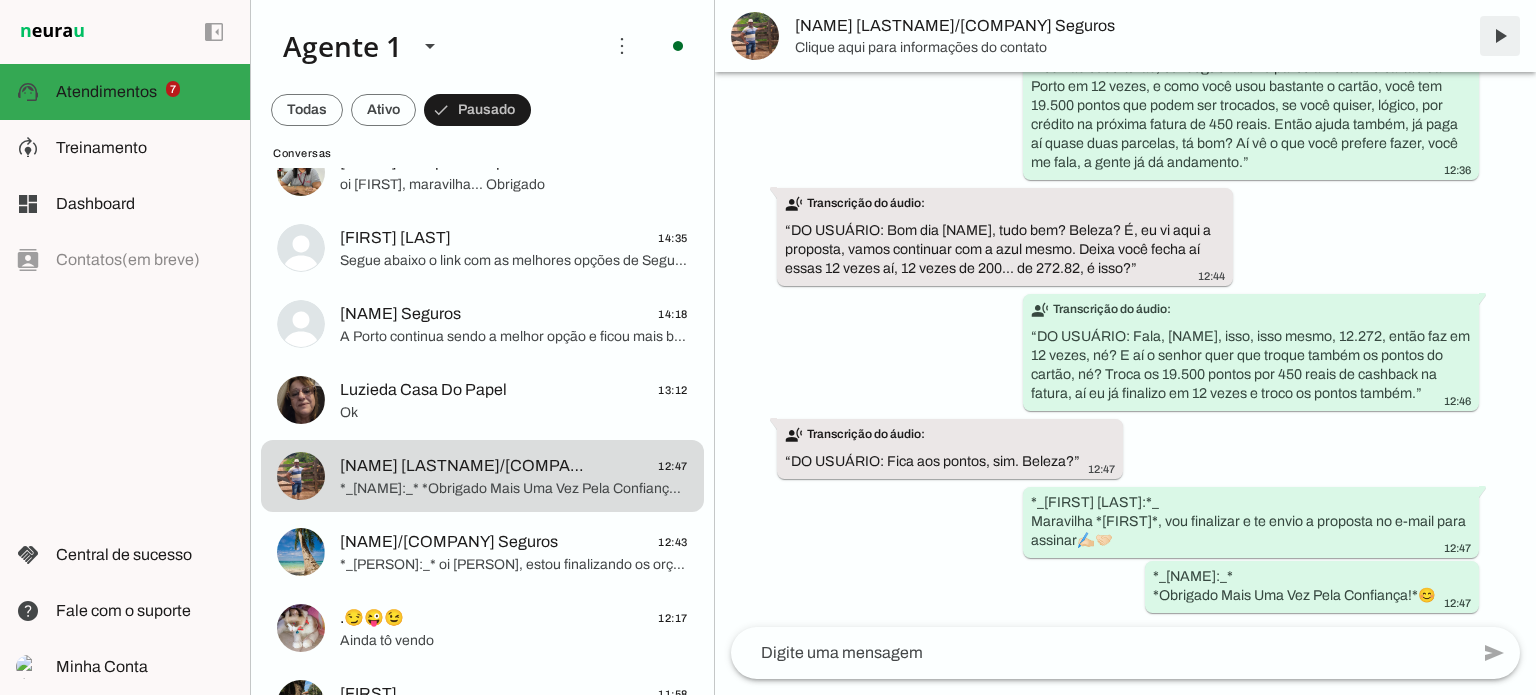click at bounding box center (1500, 36) 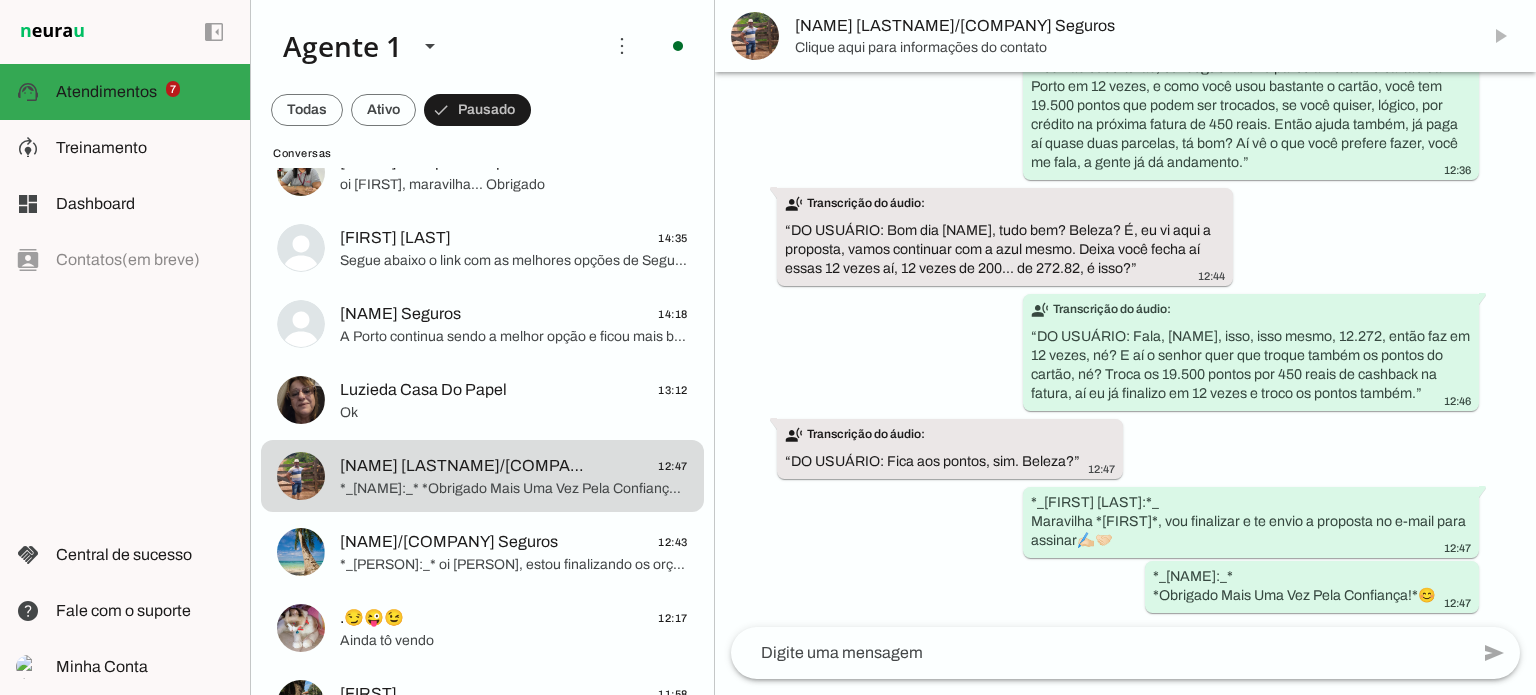 scroll, scrollTop: 0, scrollLeft: 0, axis: both 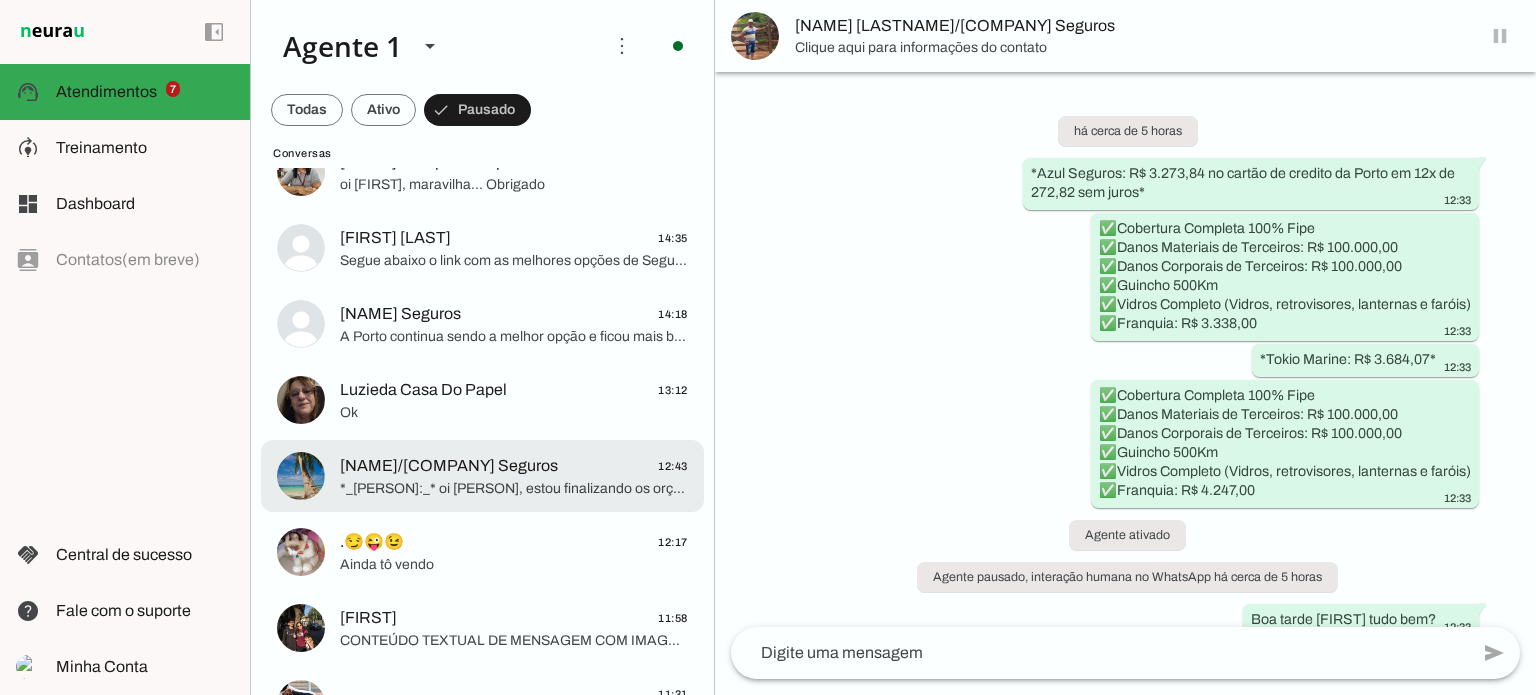 click on "*_[PERSON]:_*
oi [PERSON], estou finalizando os orçamentos para te enviar" 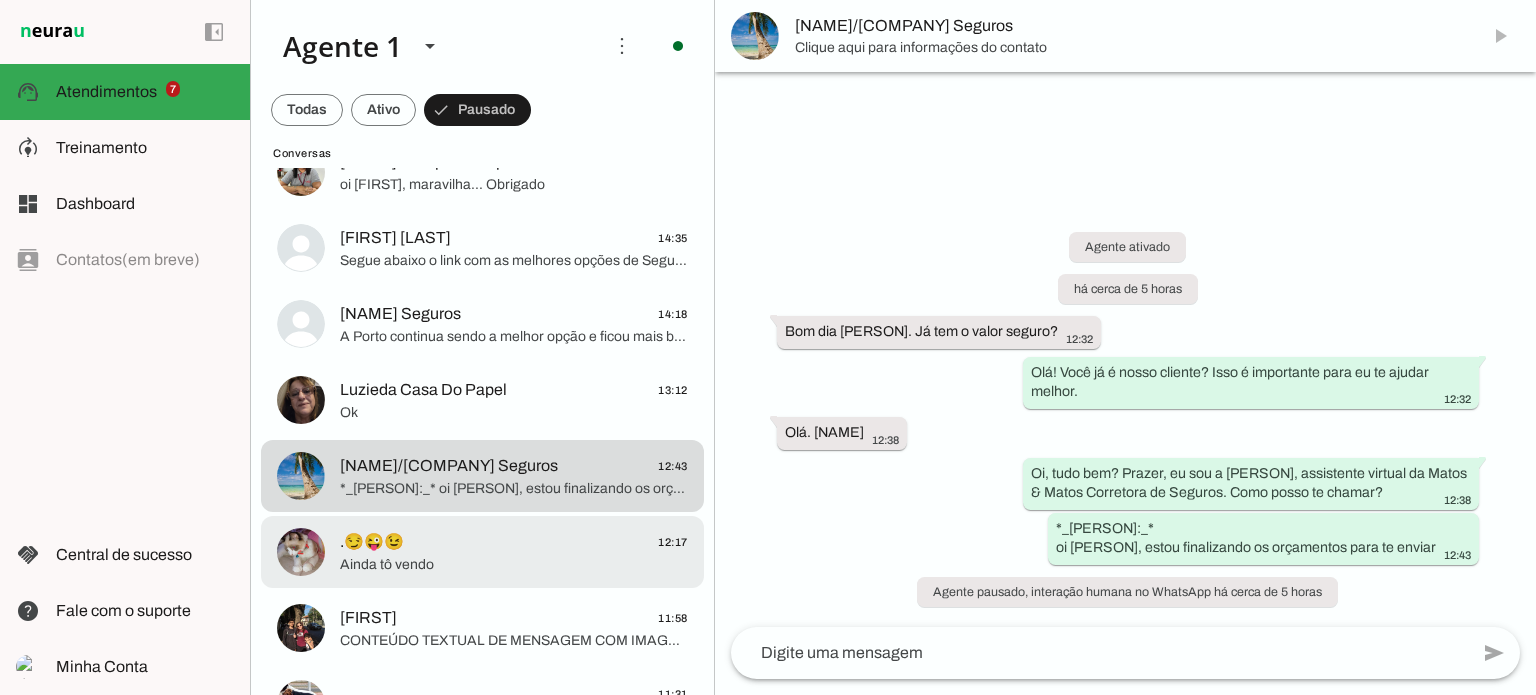 click on ".😏😜😉
12:17" 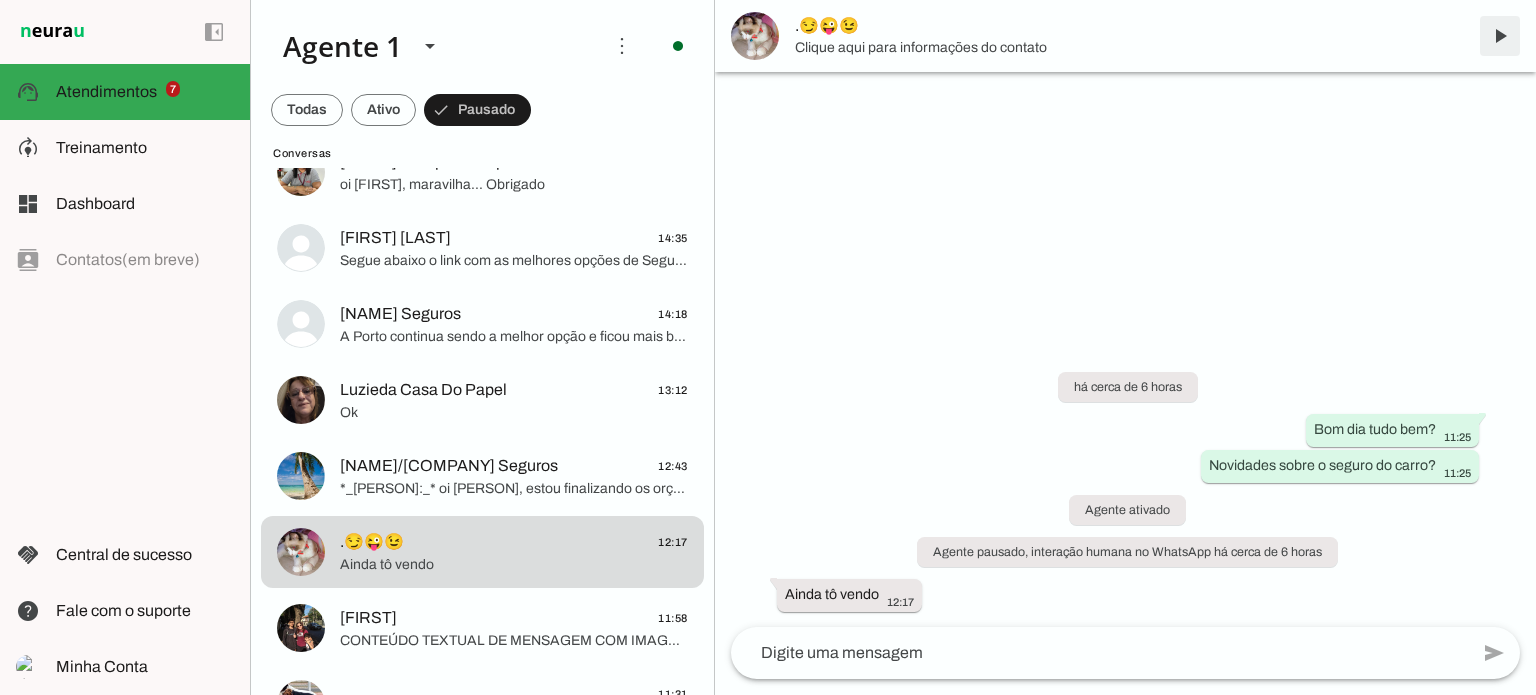 click at bounding box center [1500, 36] 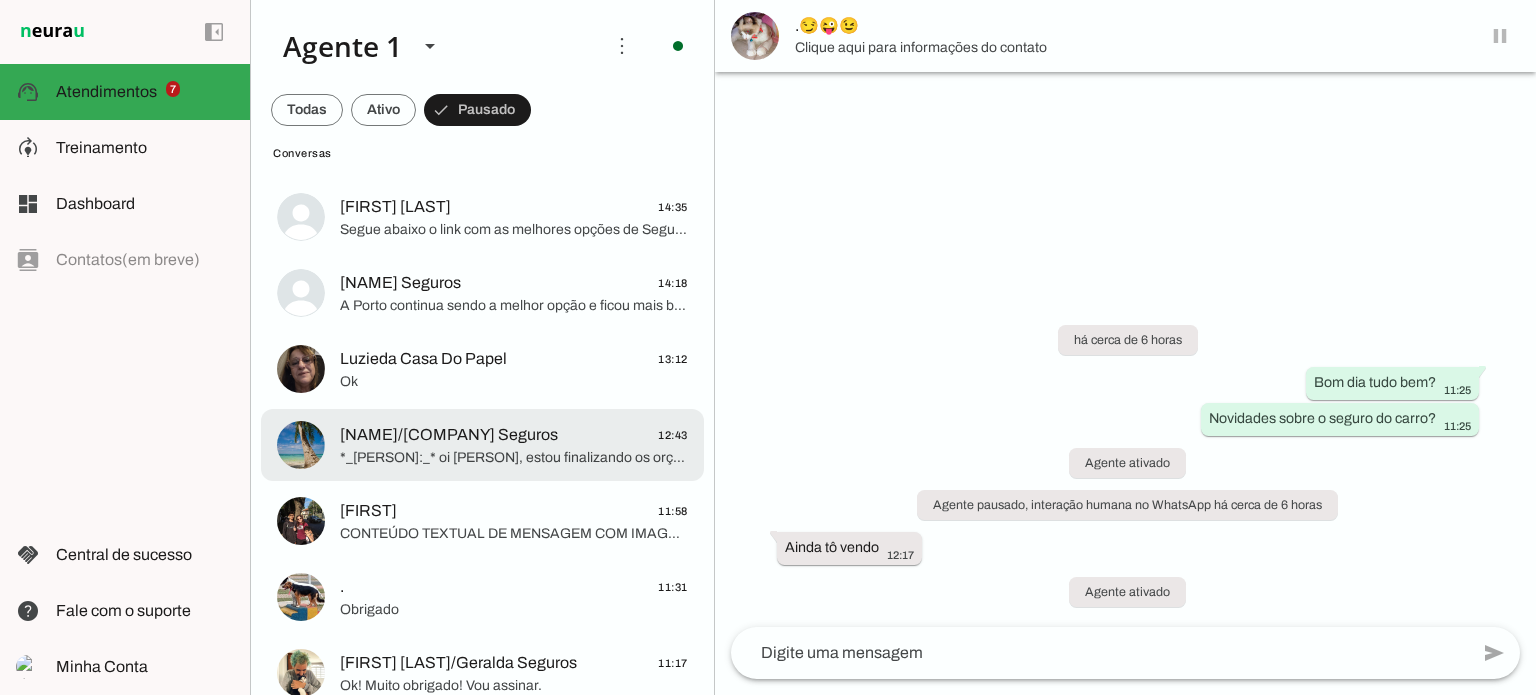 scroll, scrollTop: 1200, scrollLeft: 0, axis: vertical 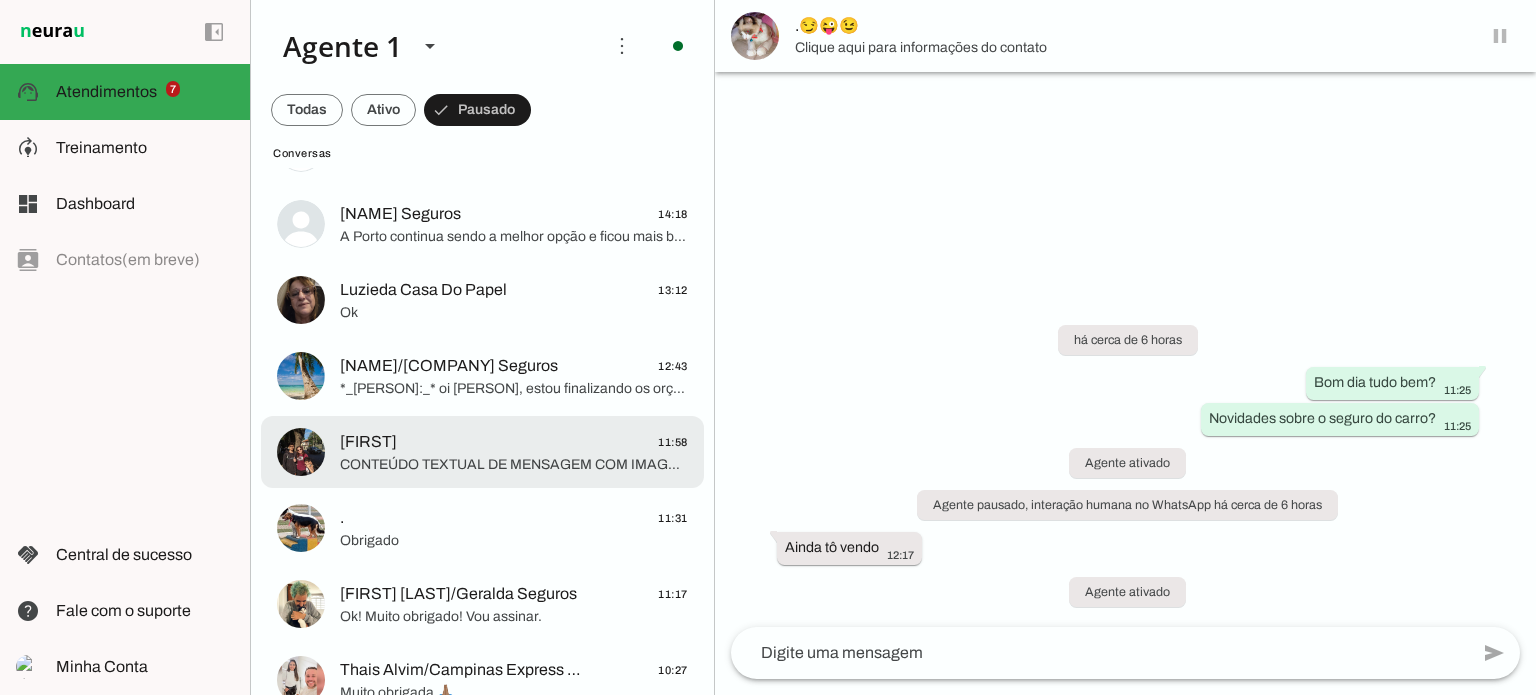 click on "CONTEÚDO TEXTUAL DE MENSAGEM COM IMAGEM (URL https://f004.backblazeb2.com/file/temp-file-download/instances/3E3E56B82B0F81502BDA5E3E11E99CA6/3EB03CEF96CD54EBFD19DD/EEs6fNMQGW0ZX5mYzWc9jQ==.jpeg) : seria essas 3 opções mais em conta" 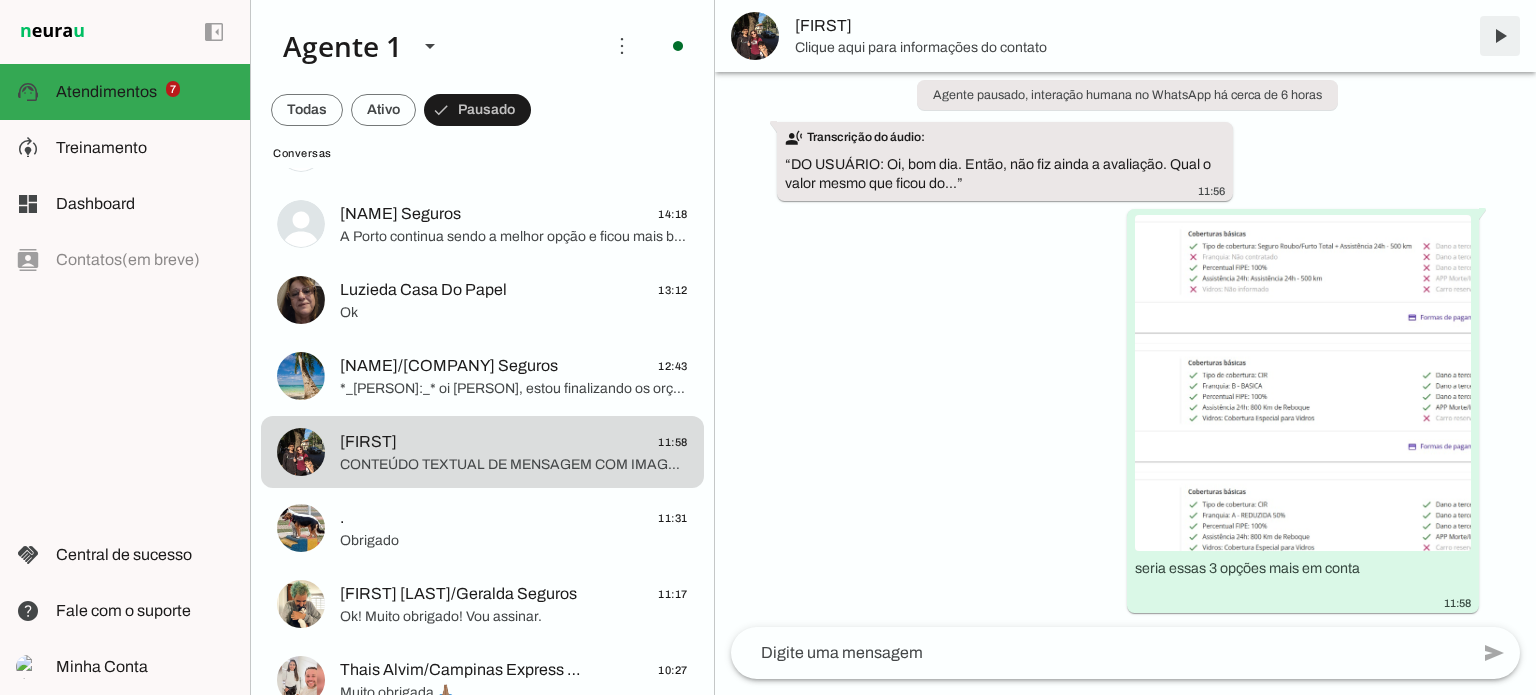 scroll, scrollTop: 16, scrollLeft: 0, axis: vertical 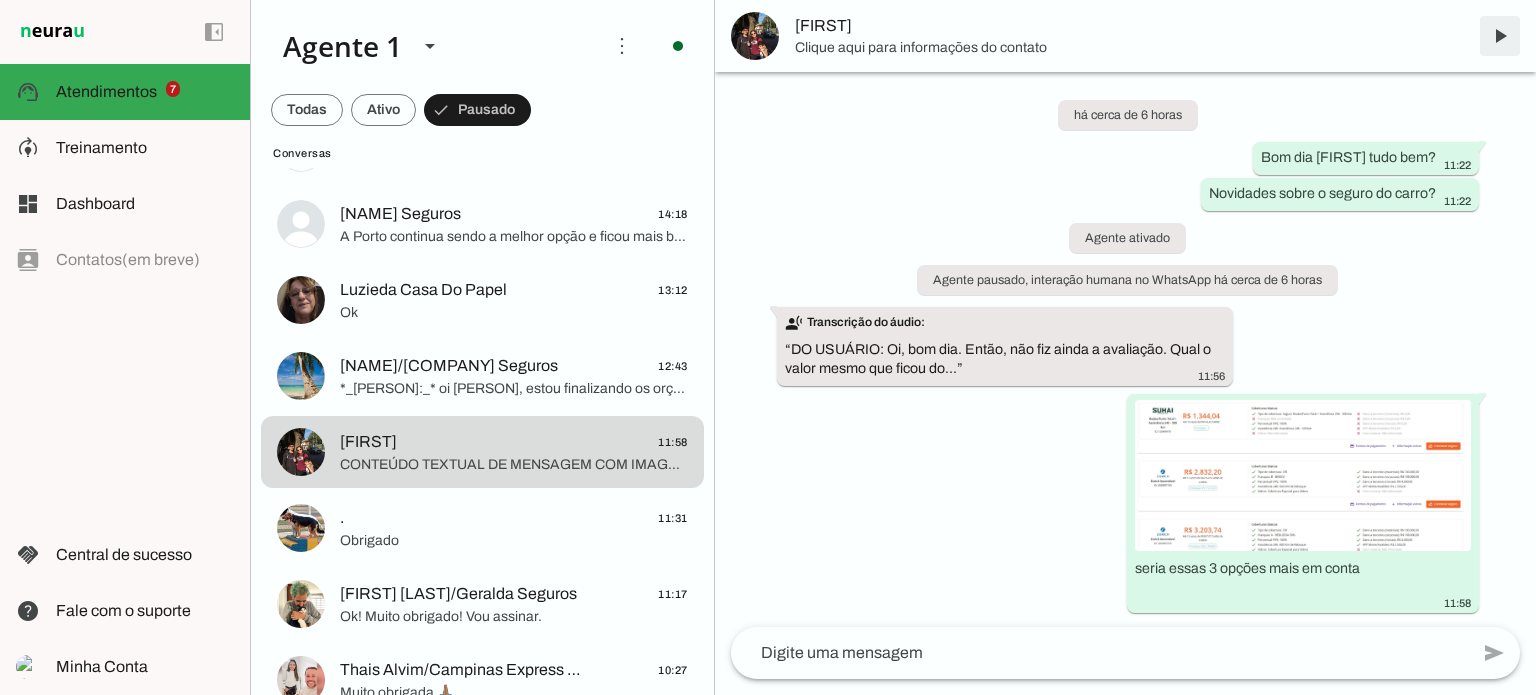 click at bounding box center (1500, 36) 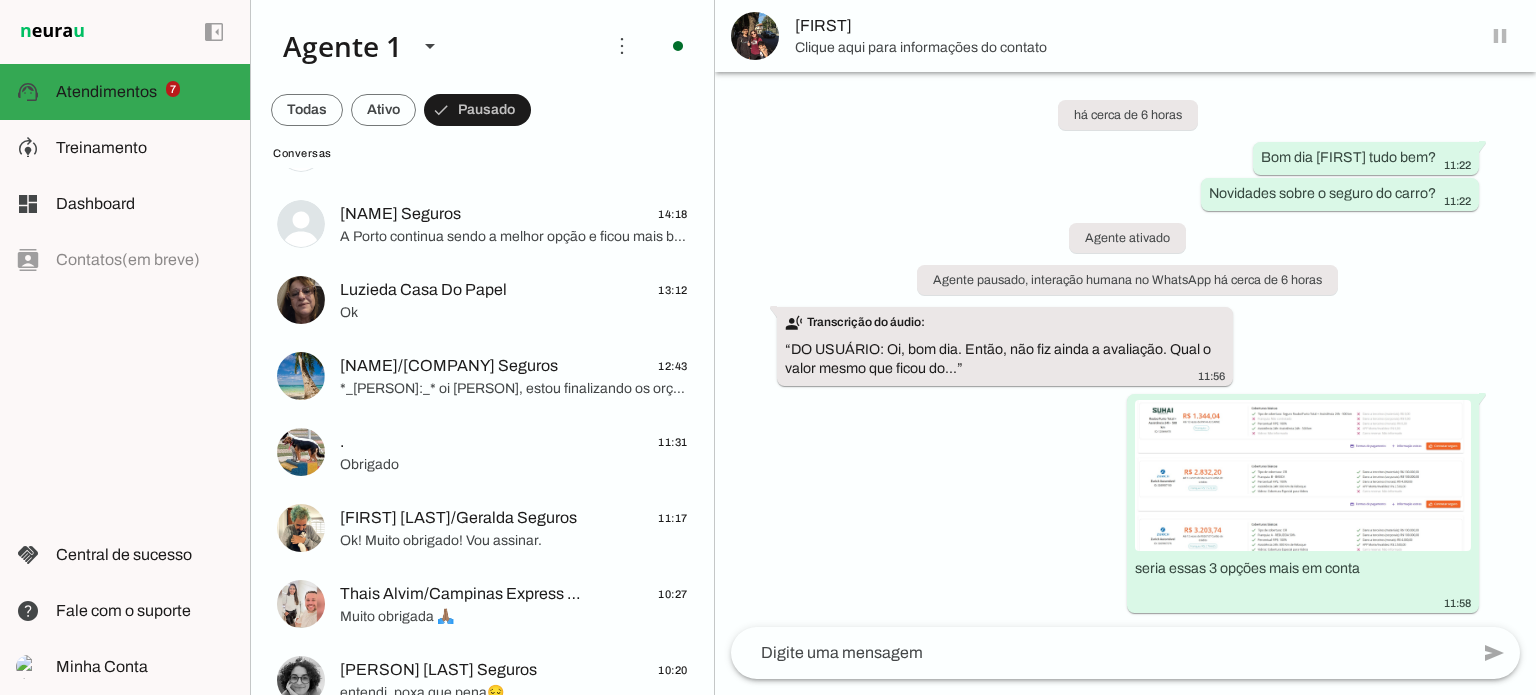 scroll, scrollTop: 0, scrollLeft: 0, axis: both 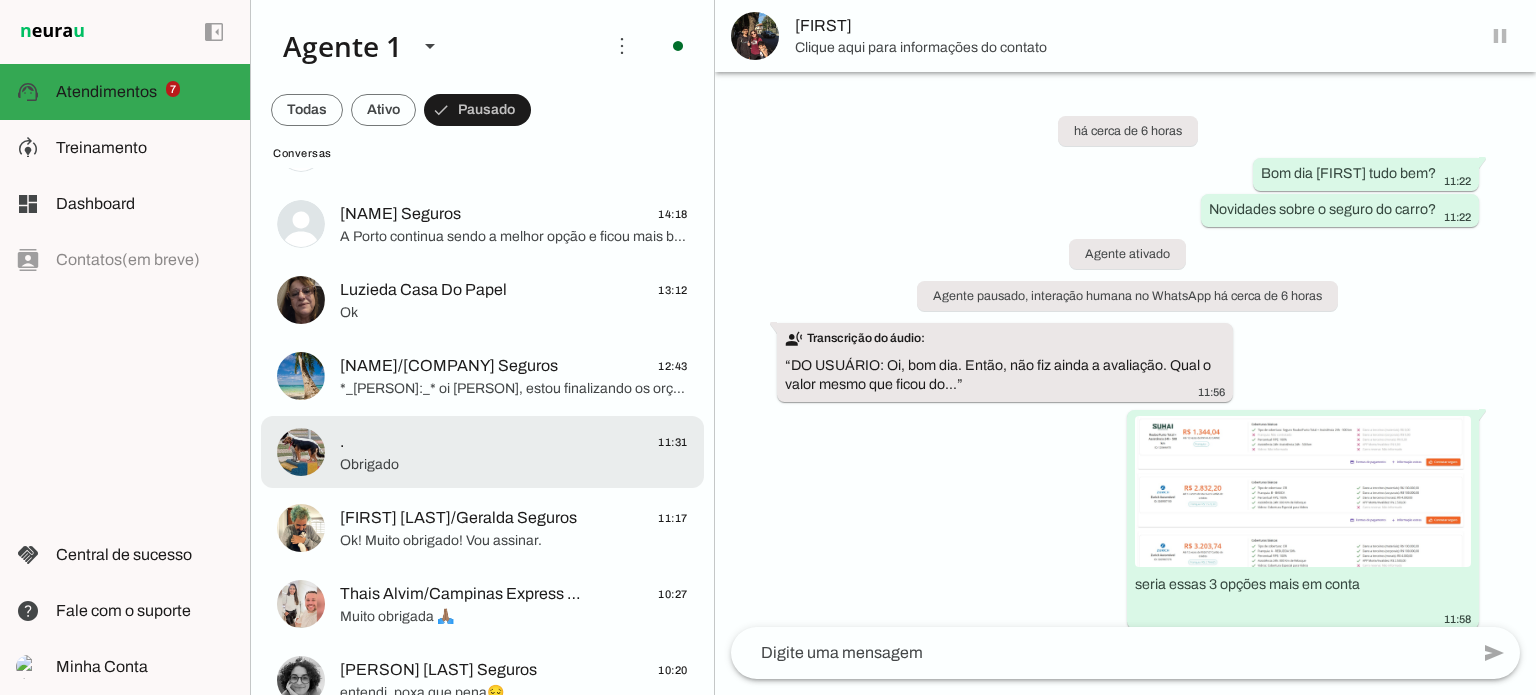 click on ".
11:31
Obrigado" at bounding box center [482, -952] 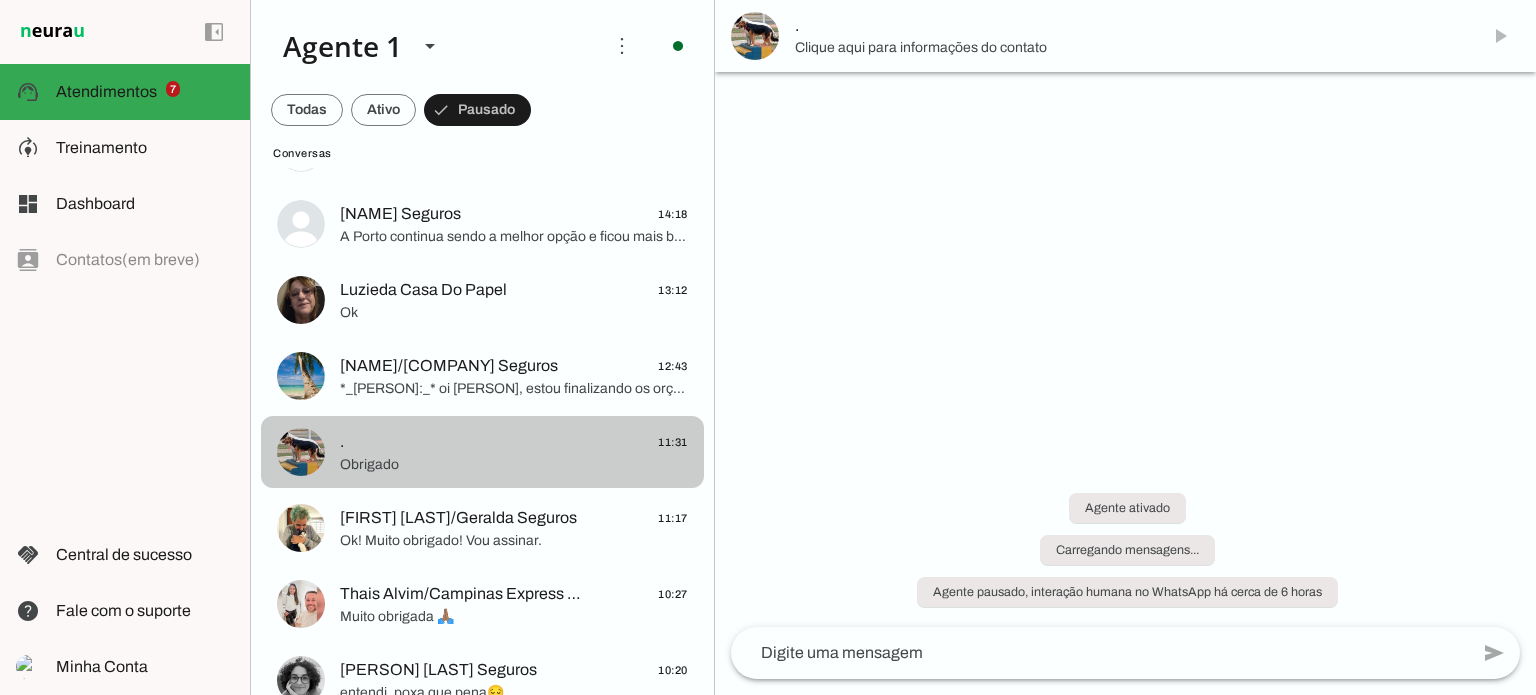 scroll, scrollTop: 89, scrollLeft: 0, axis: vertical 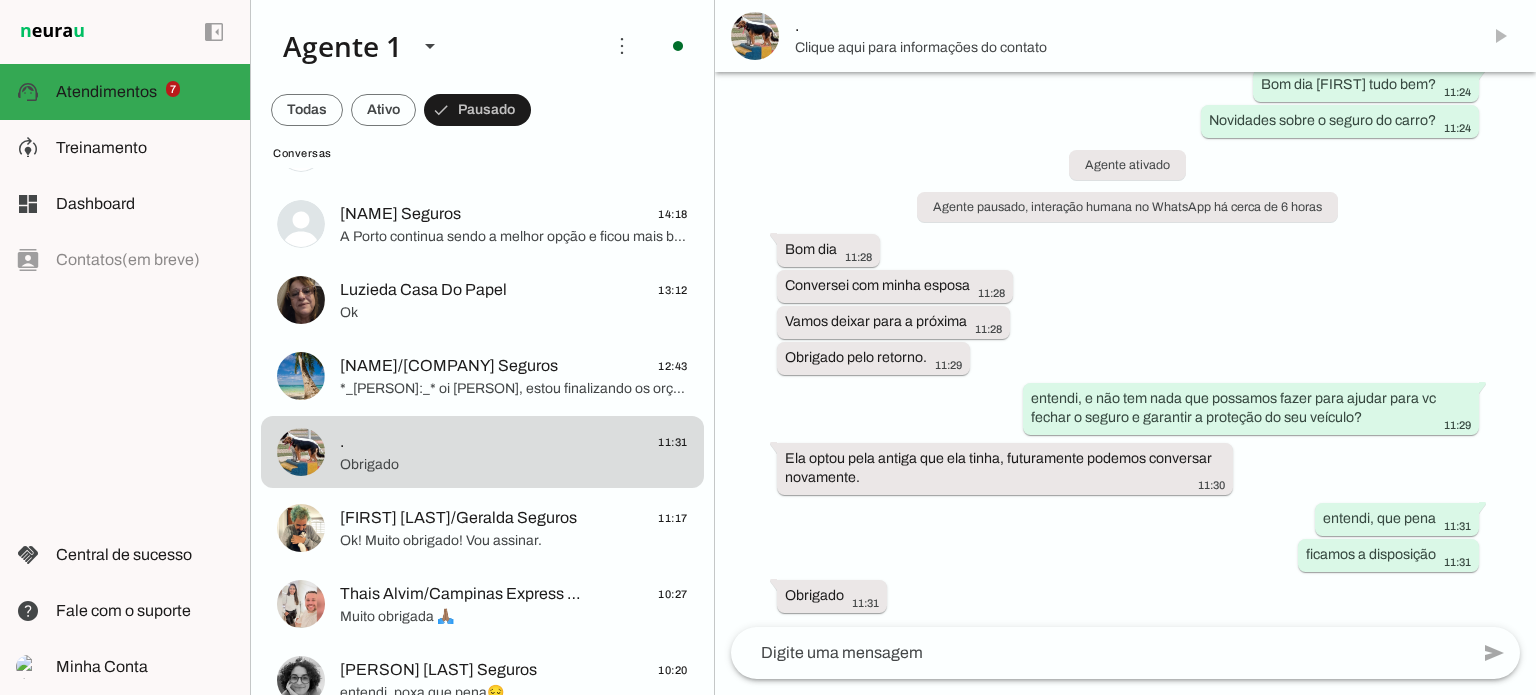 click on "." at bounding box center (1125, 36) 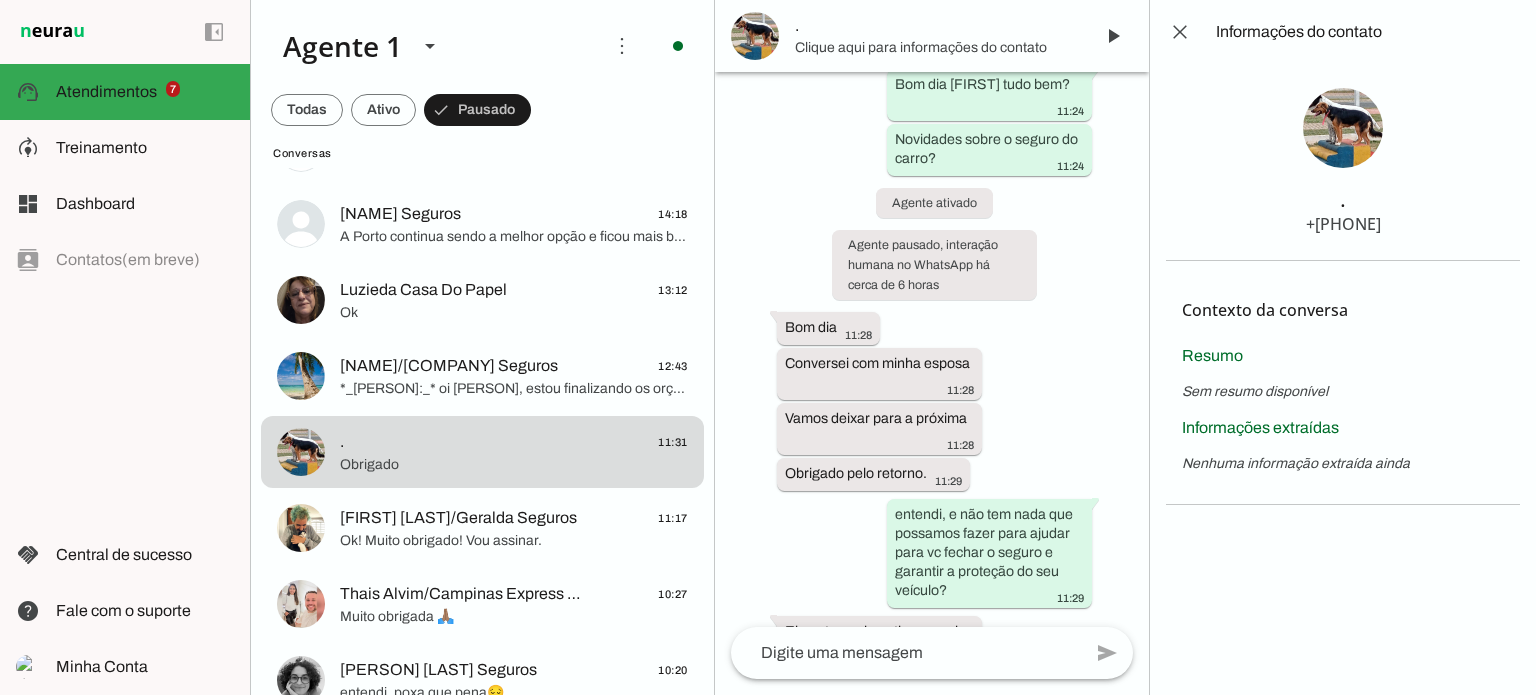 scroll, scrollTop: 281, scrollLeft: 0, axis: vertical 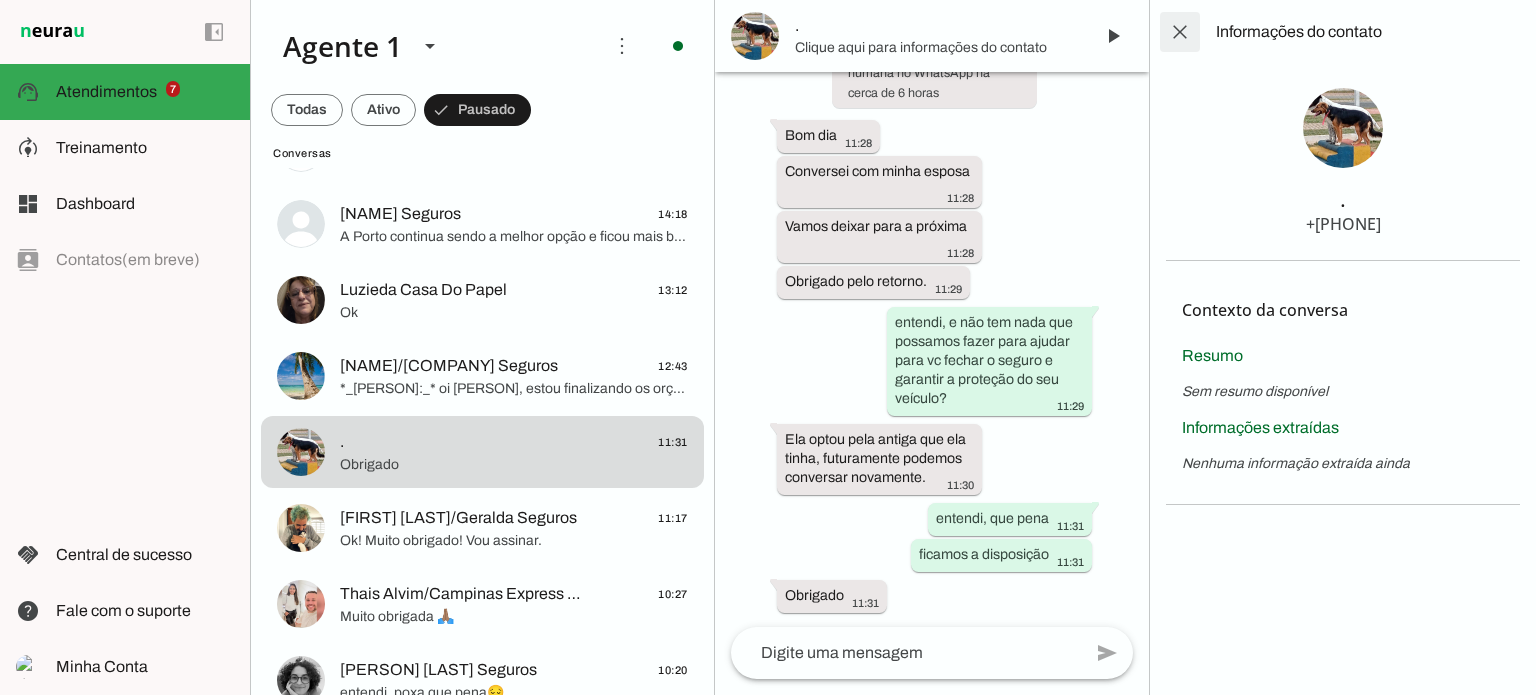 click at bounding box center (1180, 32) 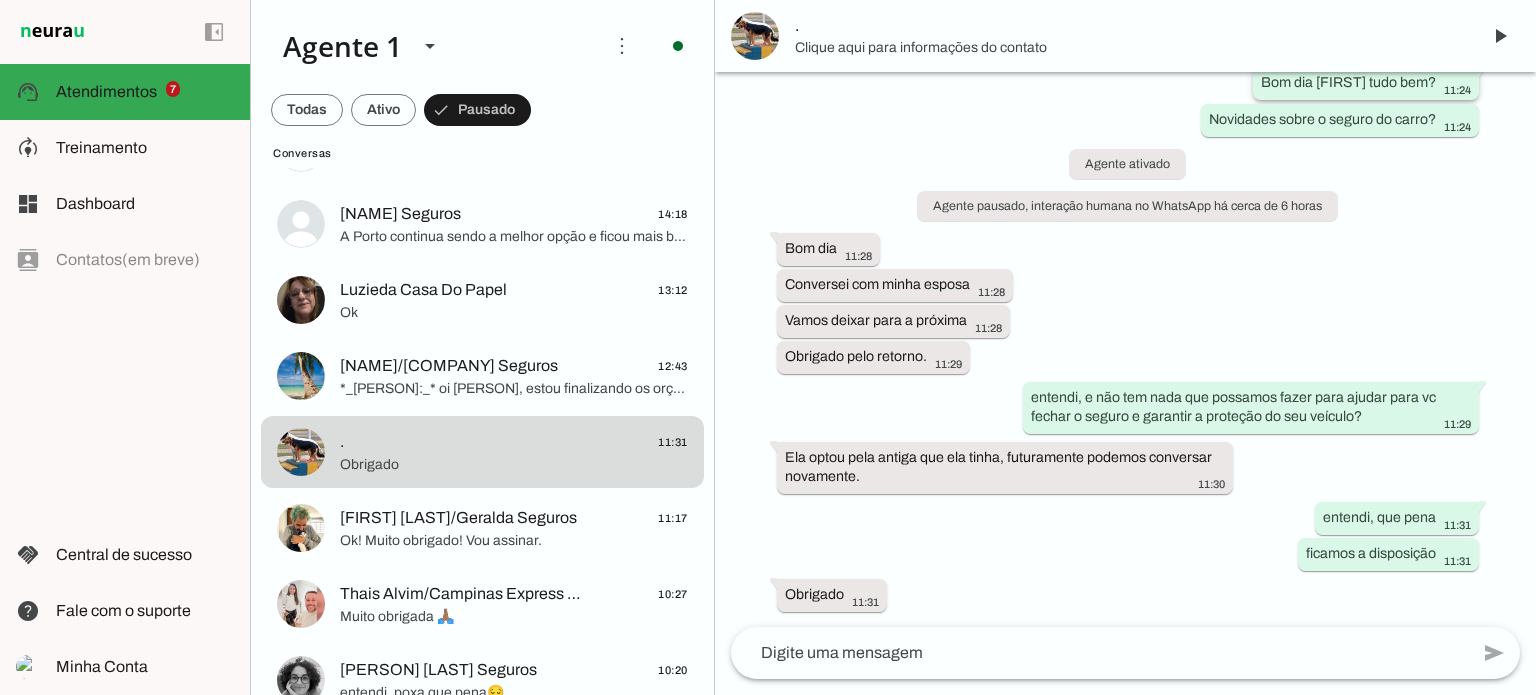 scroll, scrollTop: 89, scrollLeft: 0, axis: vertical 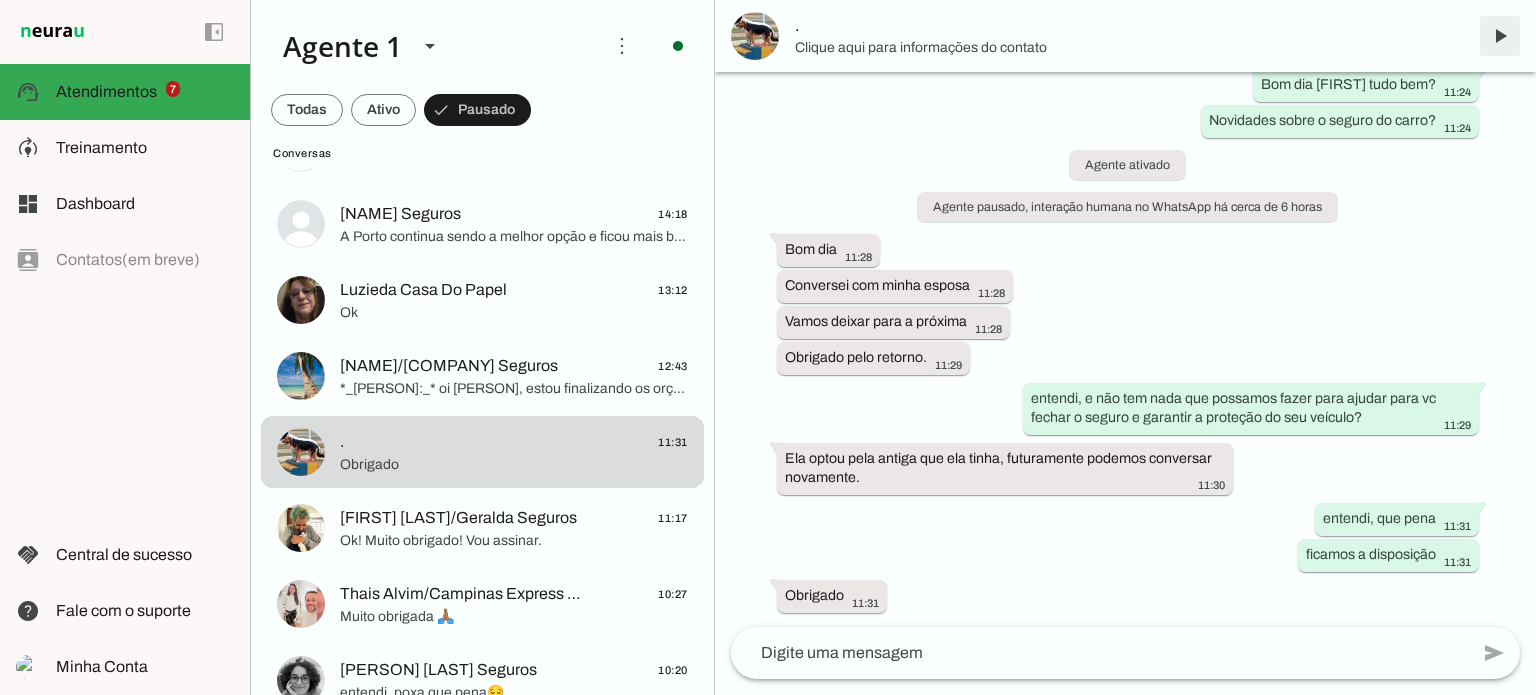 click at bounding box center [1500, 36] 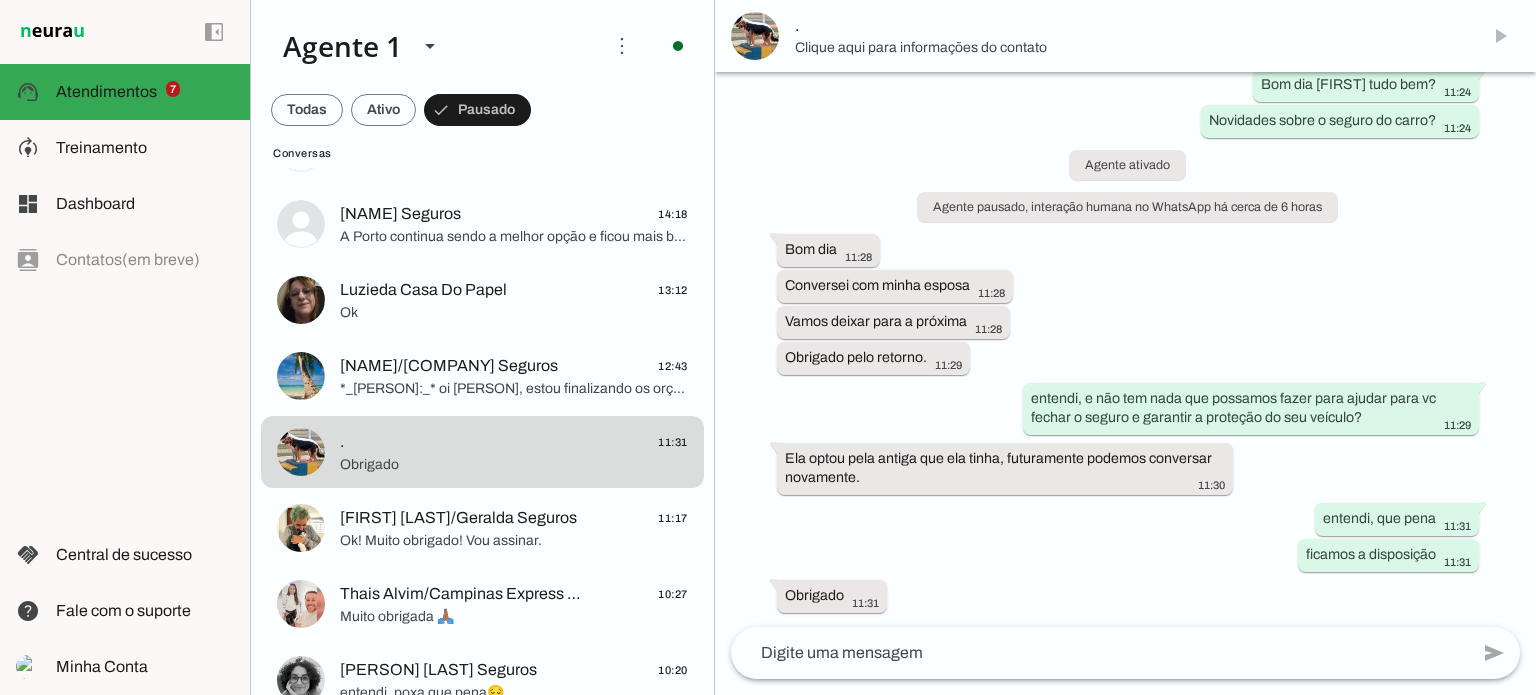 scroll, scrollTop: 0, scrollLeft: 0, axis: both 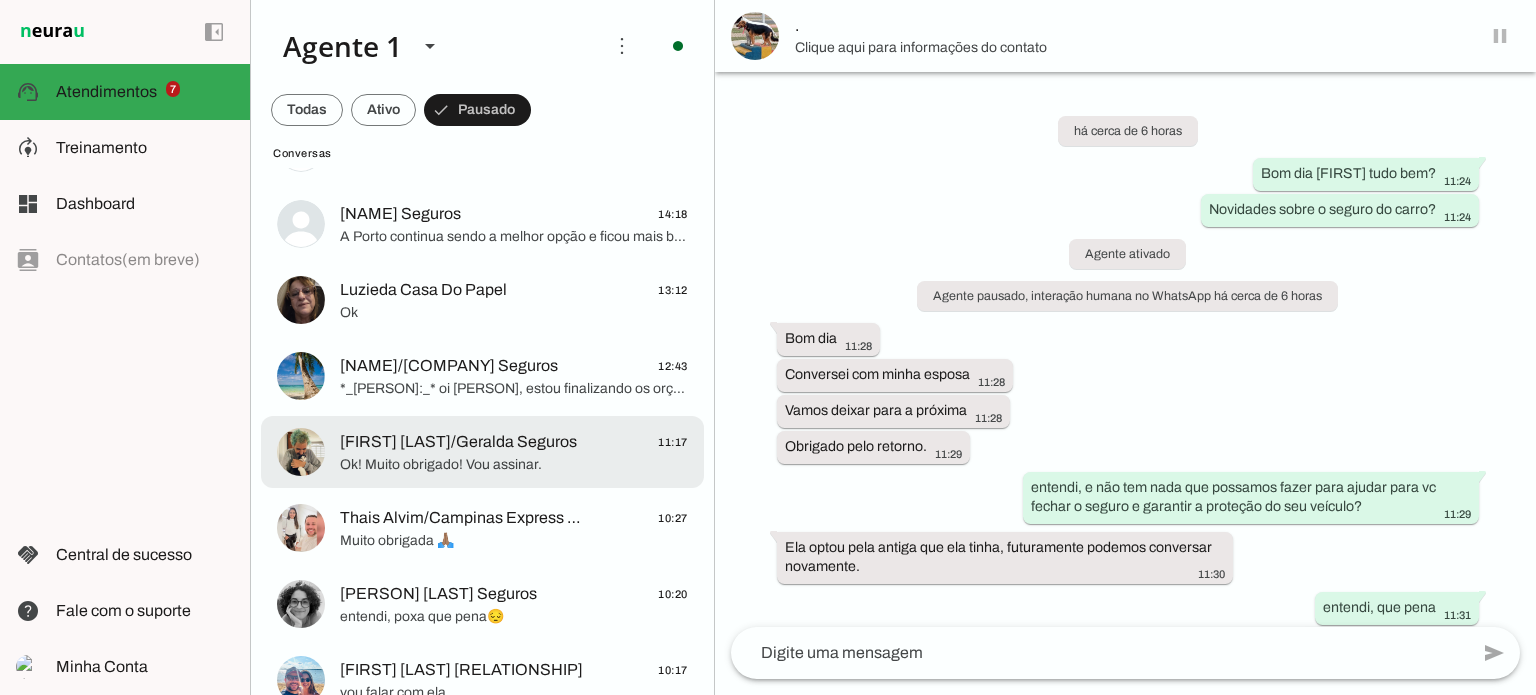 click on "[FIRST] [LAST]/Geralda Seguros" 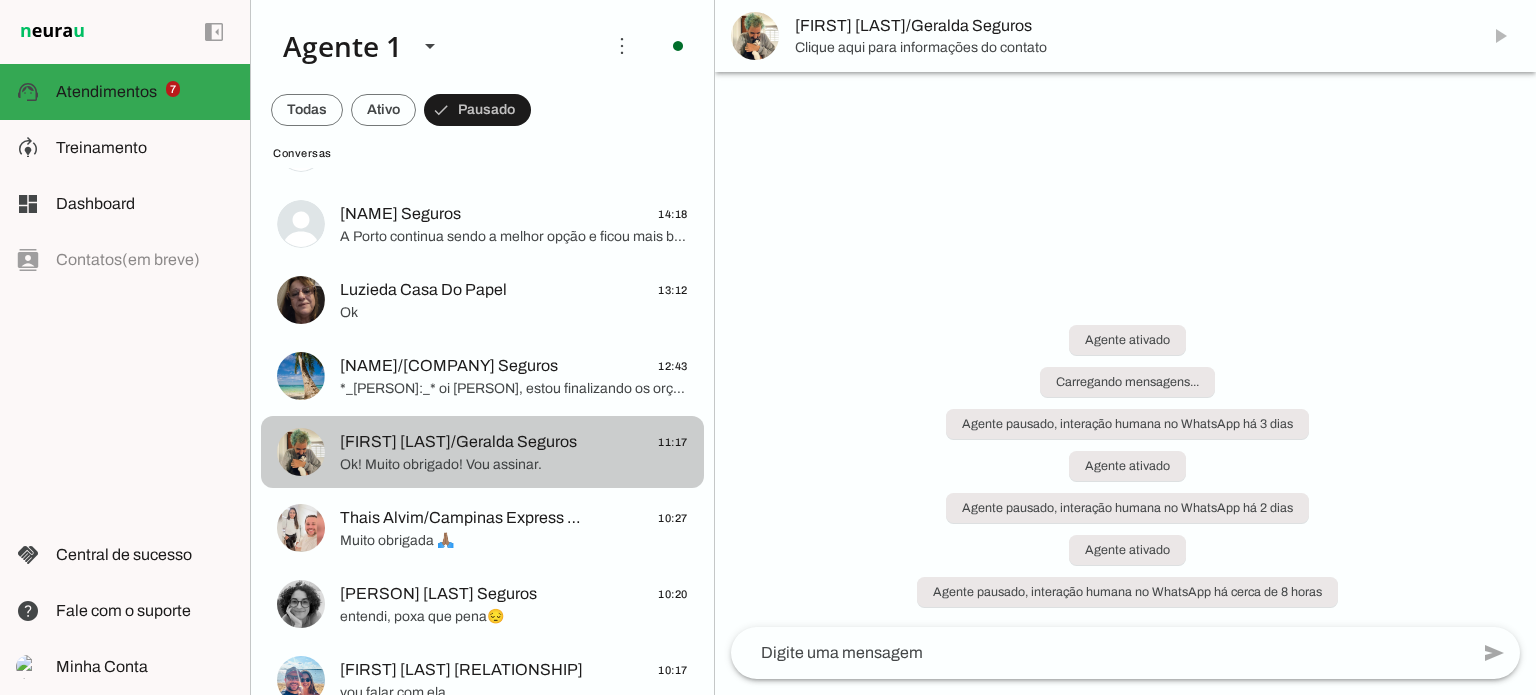 scroll, scrollTop: 4977, scrollLeft: 0, axis: vertical 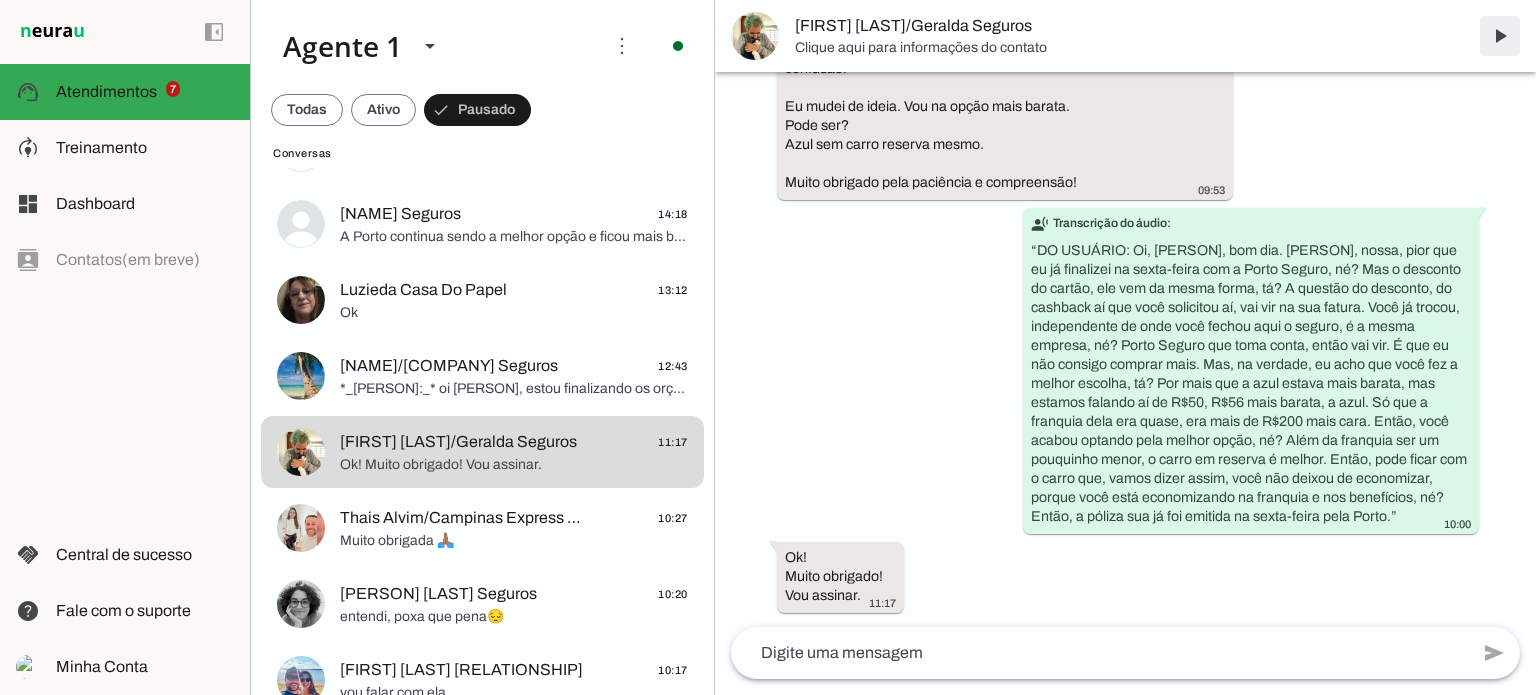 click at bounding box center [1500, 36] 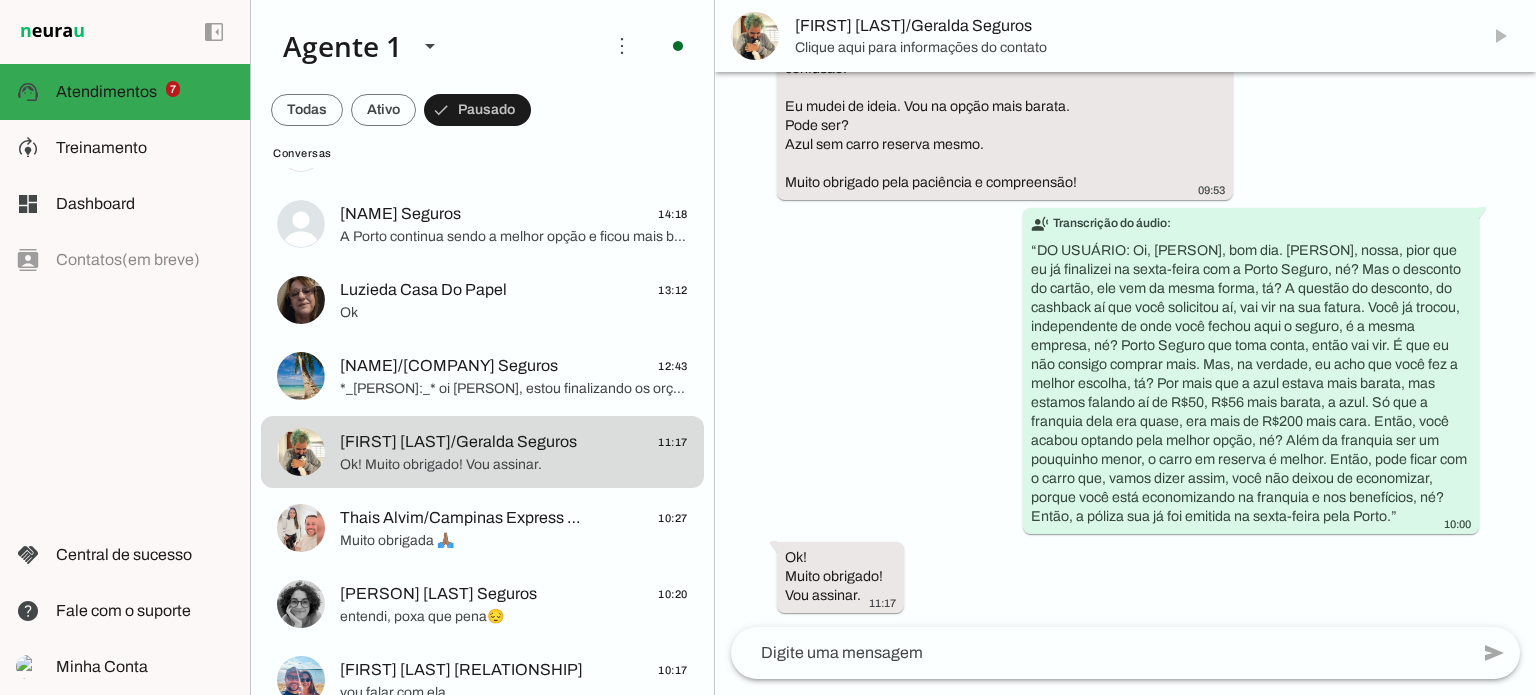 scroll, scrollTop: 0, scrollLeft: 0, axis: both 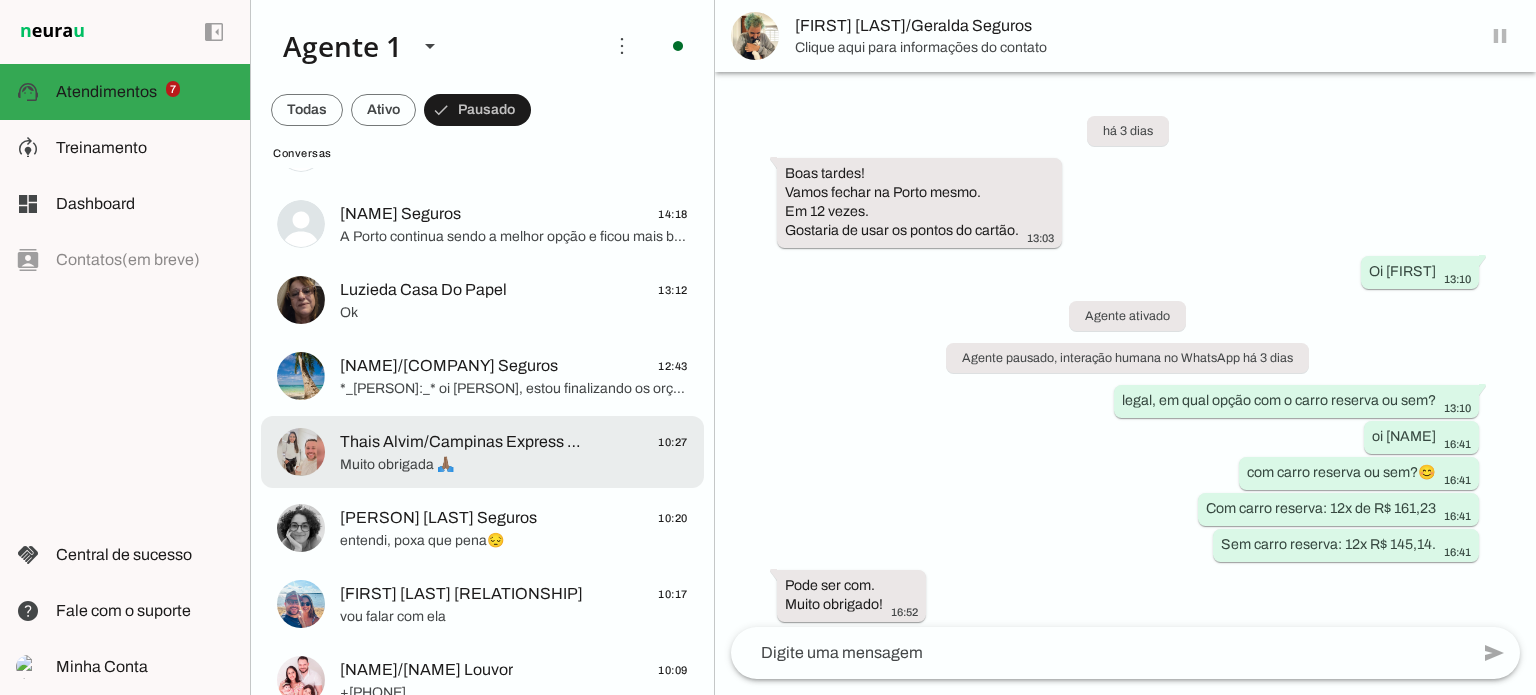 click on "Thais Alvim/Campinas Express Seguros" 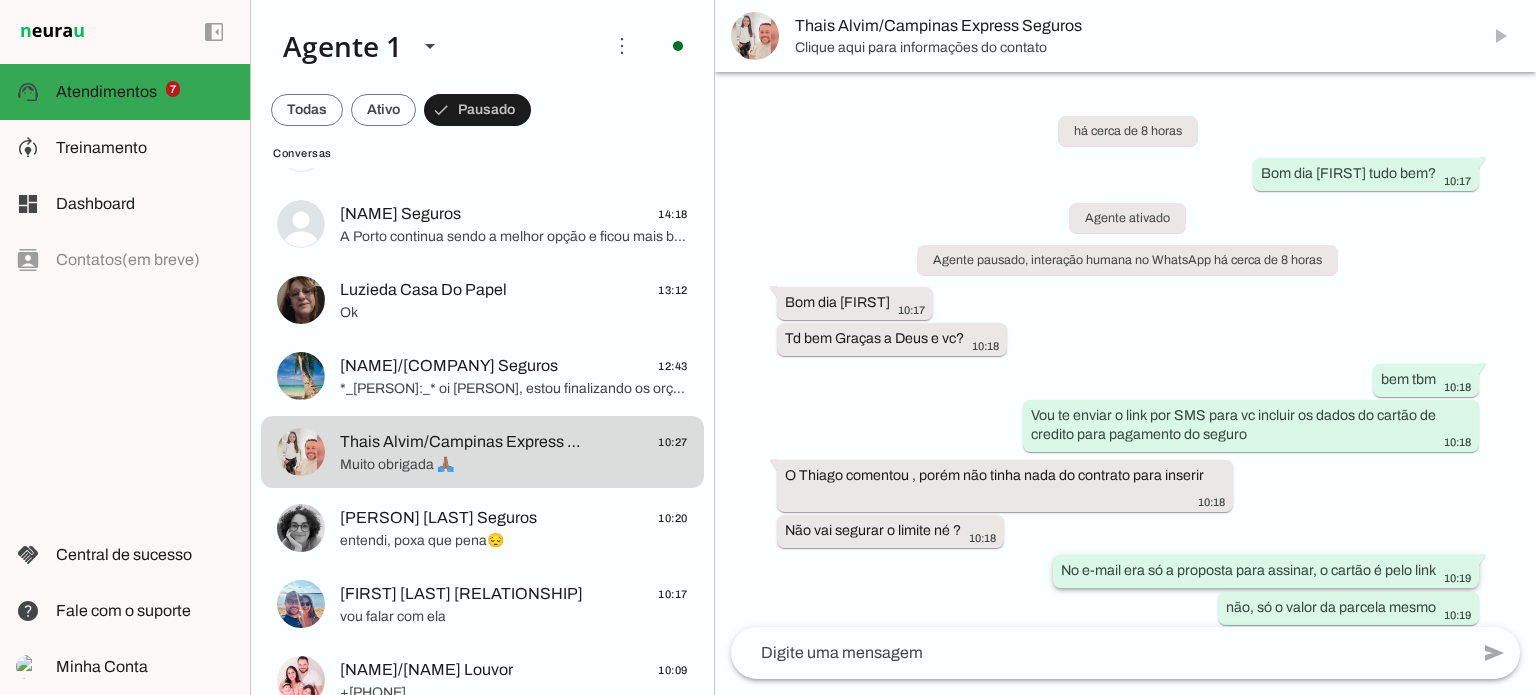 scroll, scrollTop: 408, scrollLeft: 0, axis: vertical 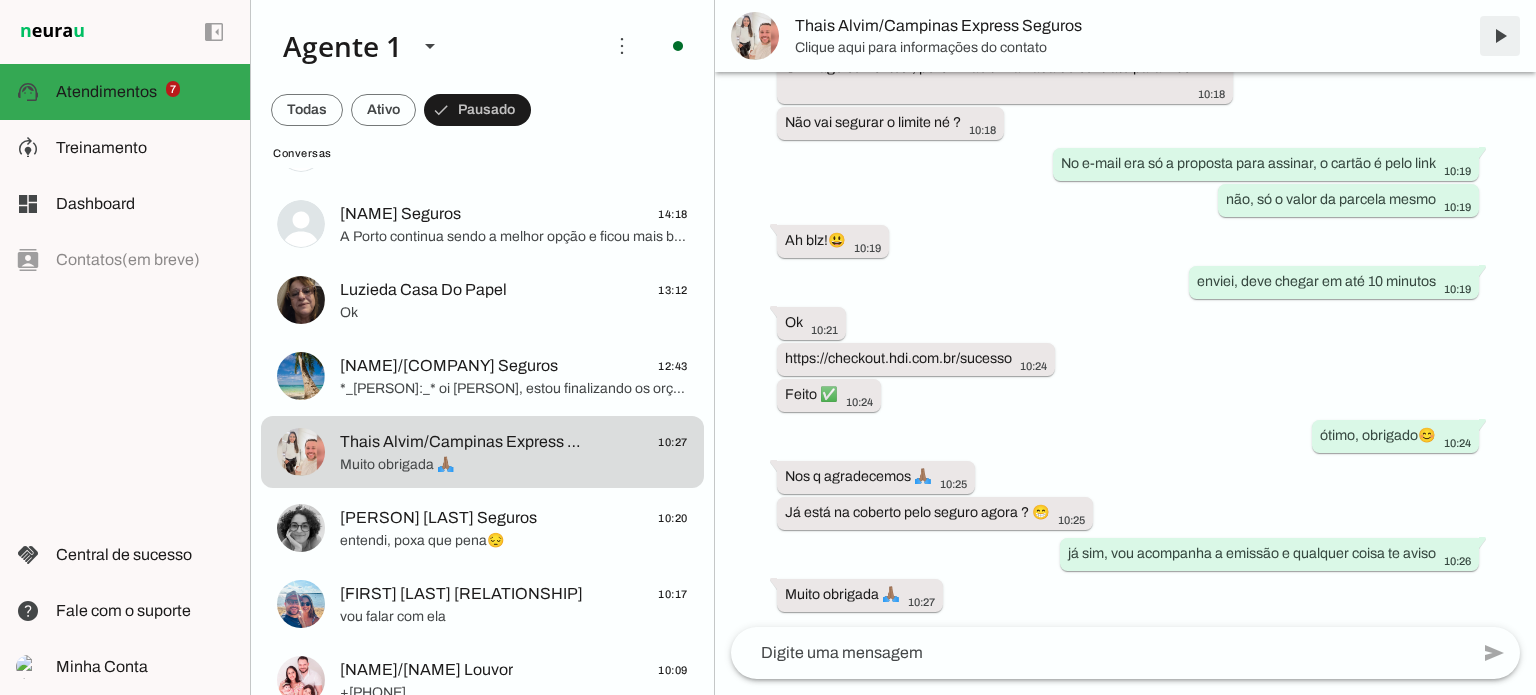 click at bounding box center (1500, 36) 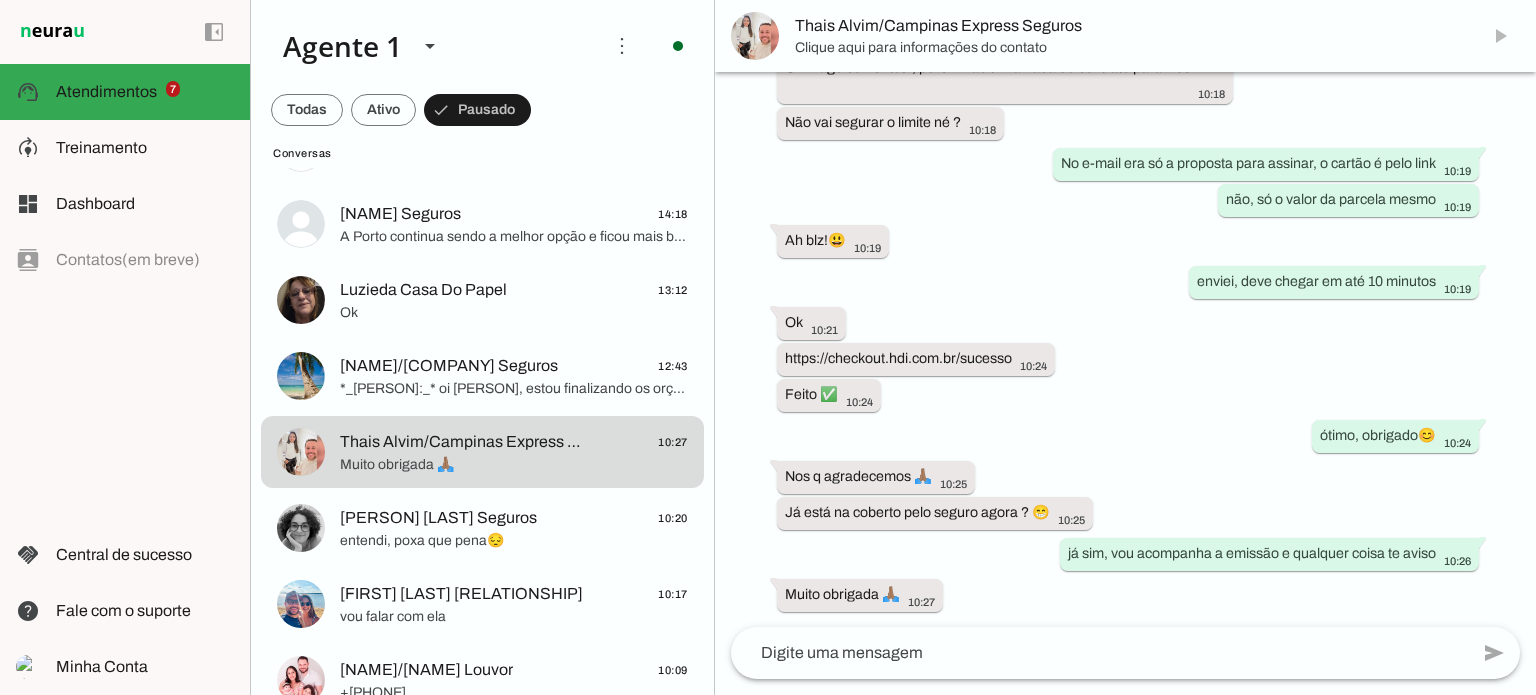 scroll, scrollTop: 0, scrollLeft: 0, axis: both 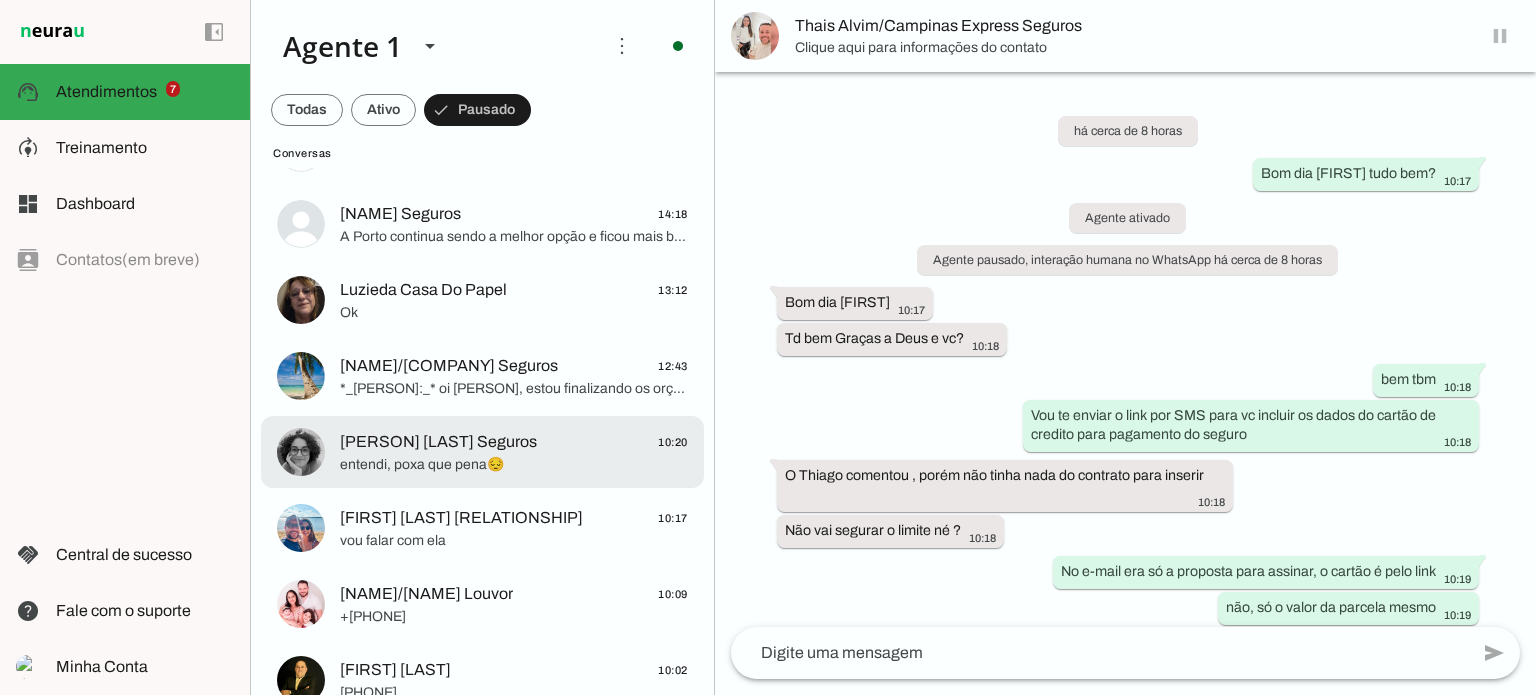 click on "entendi, poxa que pena😔" 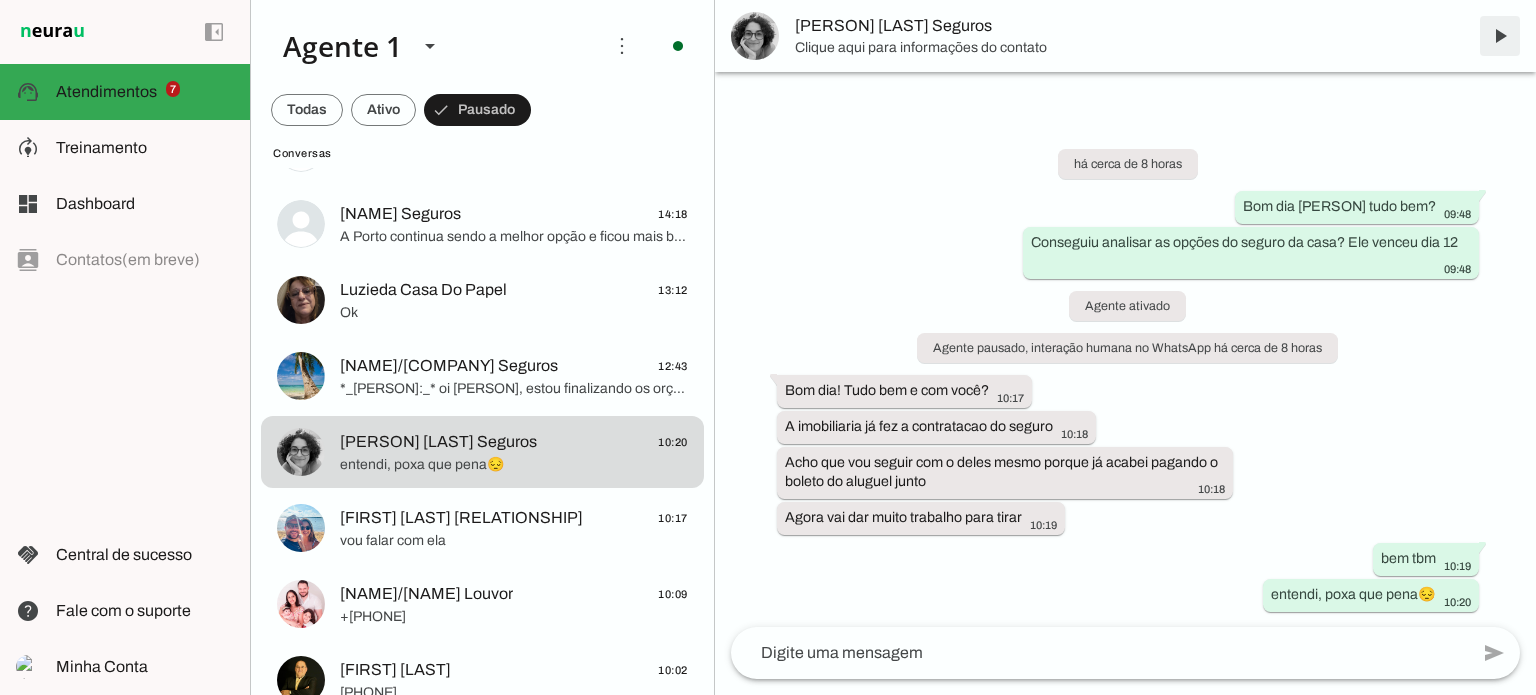 click at bounding box center [1500, 36] 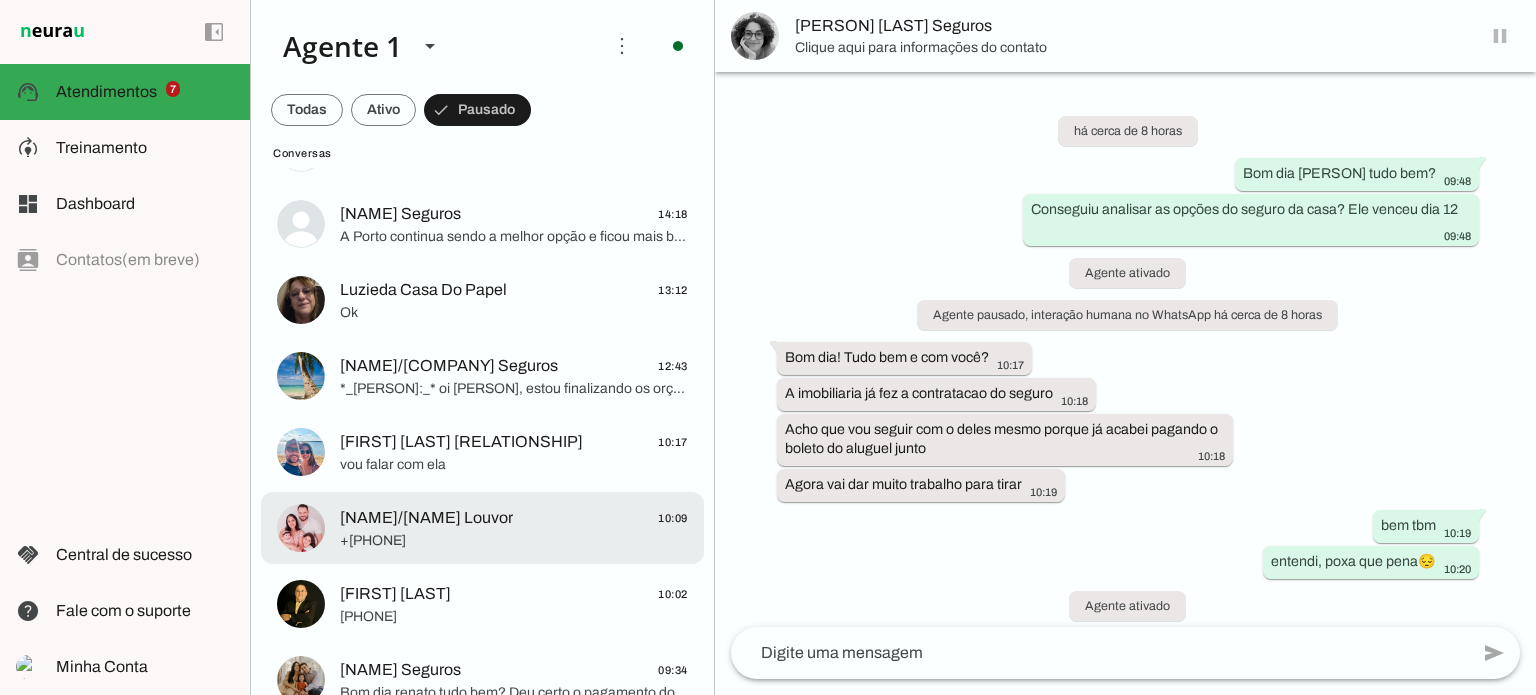 click on "+[PHONE]" 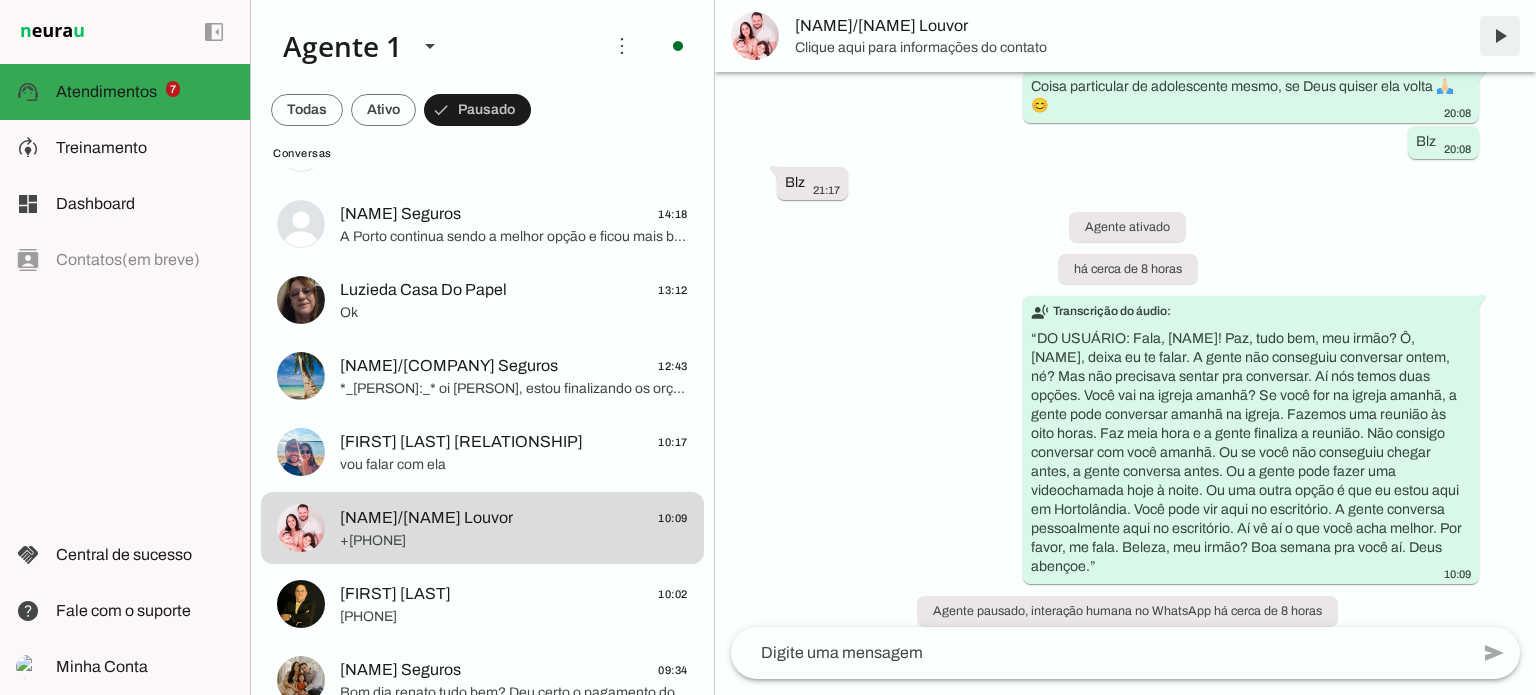 click at bounding box center (1500, 36) 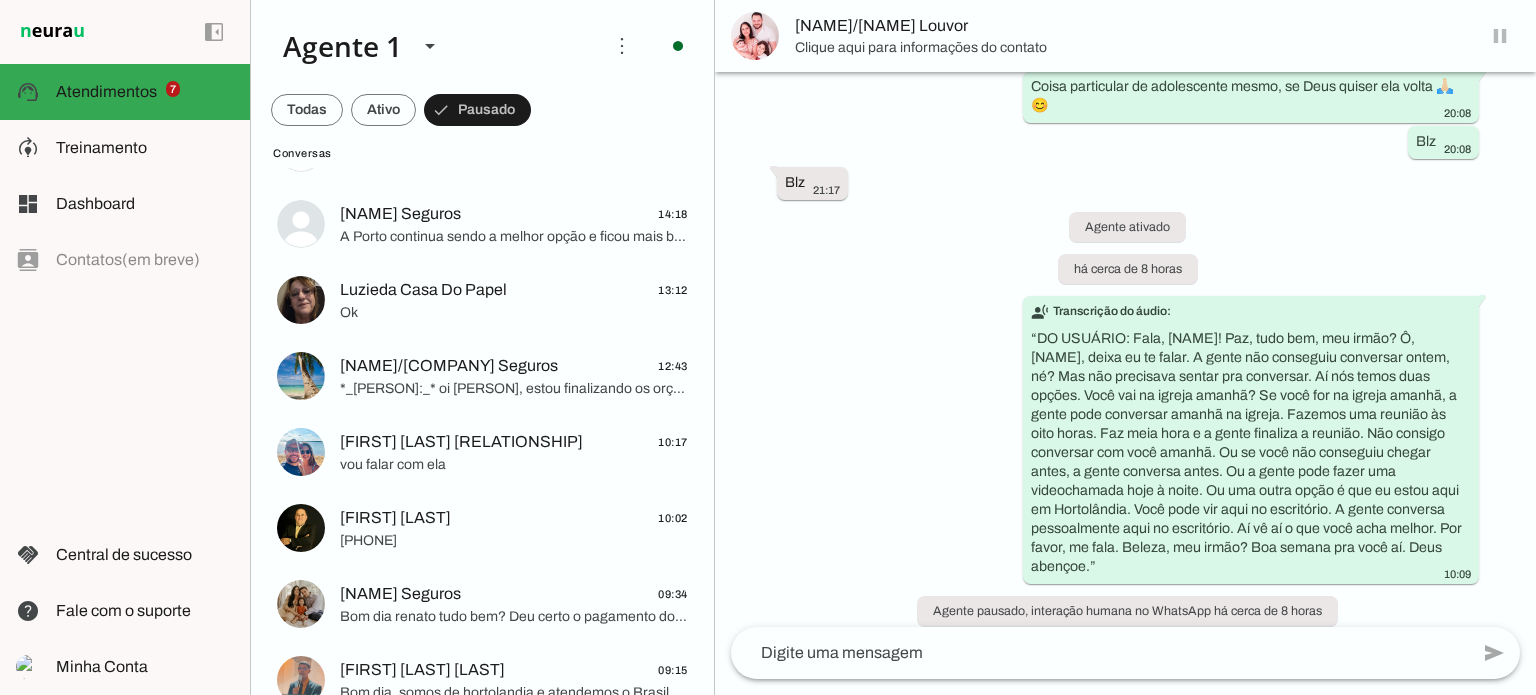 scroll, scrollTop: 0, scrollLeft: 0, axis: both 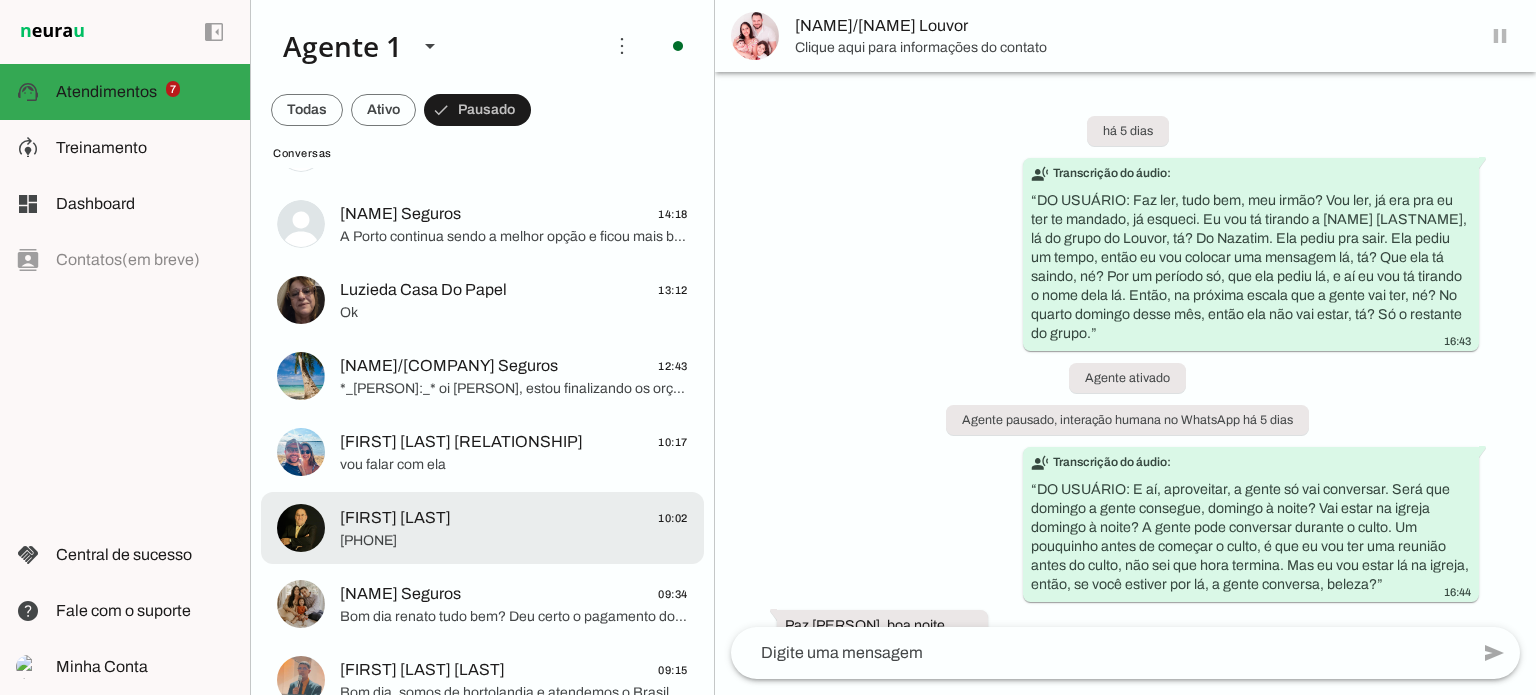 click on "[NAME] [LASTNAME]
10:02" 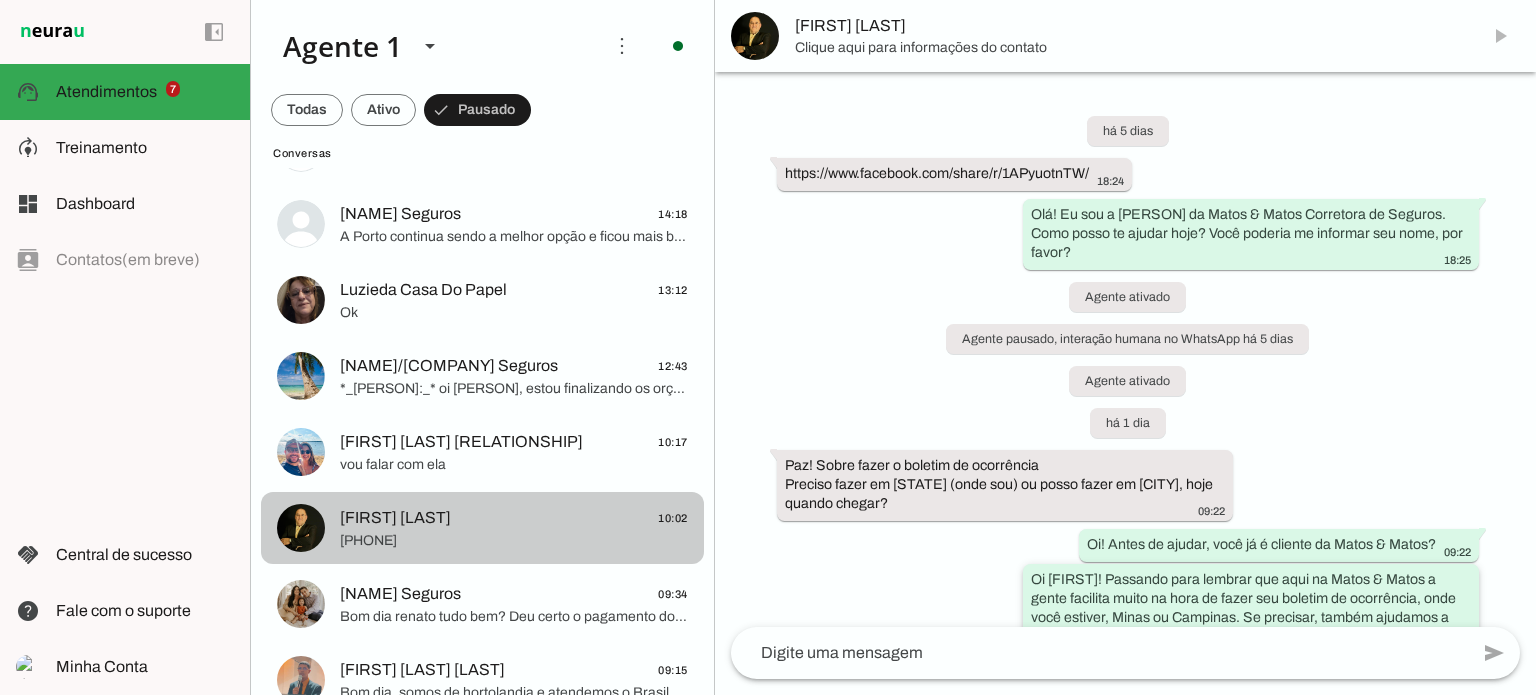 scroll, scrollTop: 505, scrollLeft: 0, axis: vertical 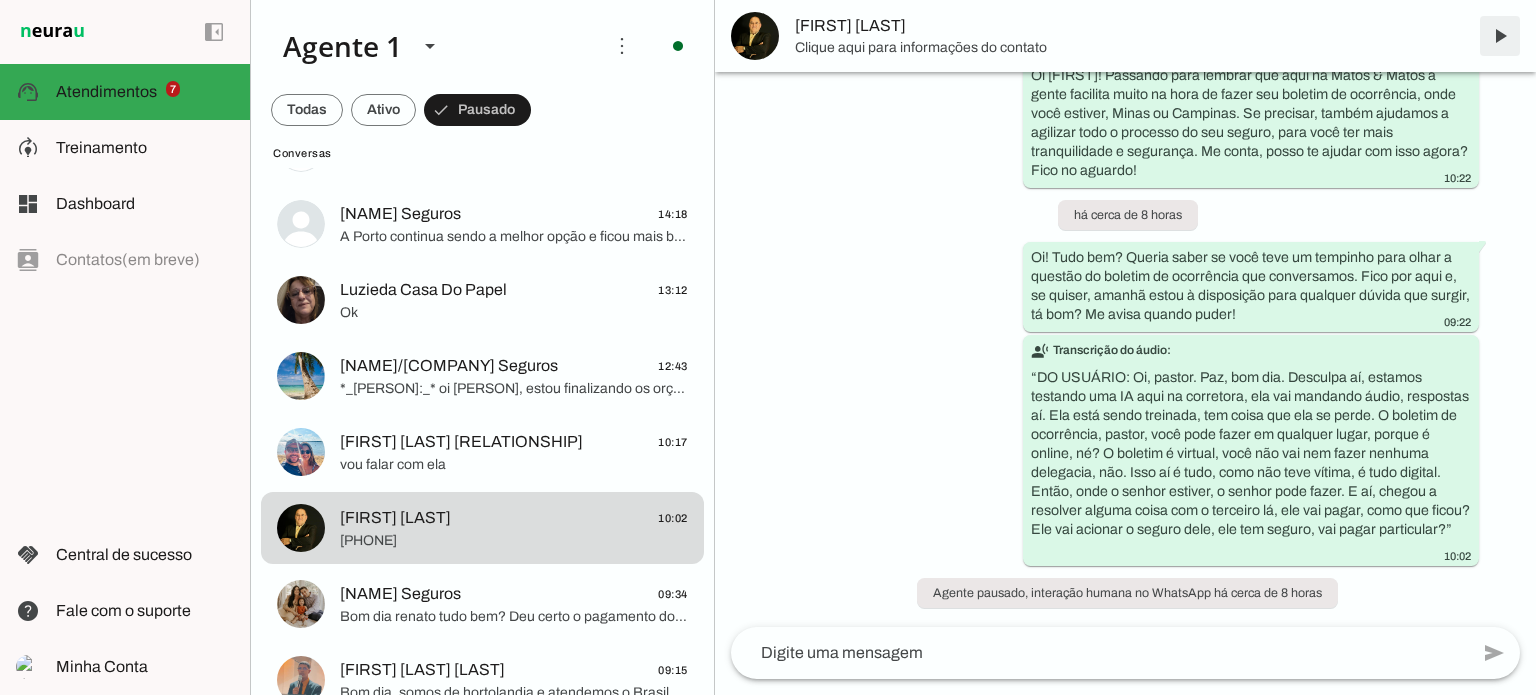 click at bounding box center (1500, 36) 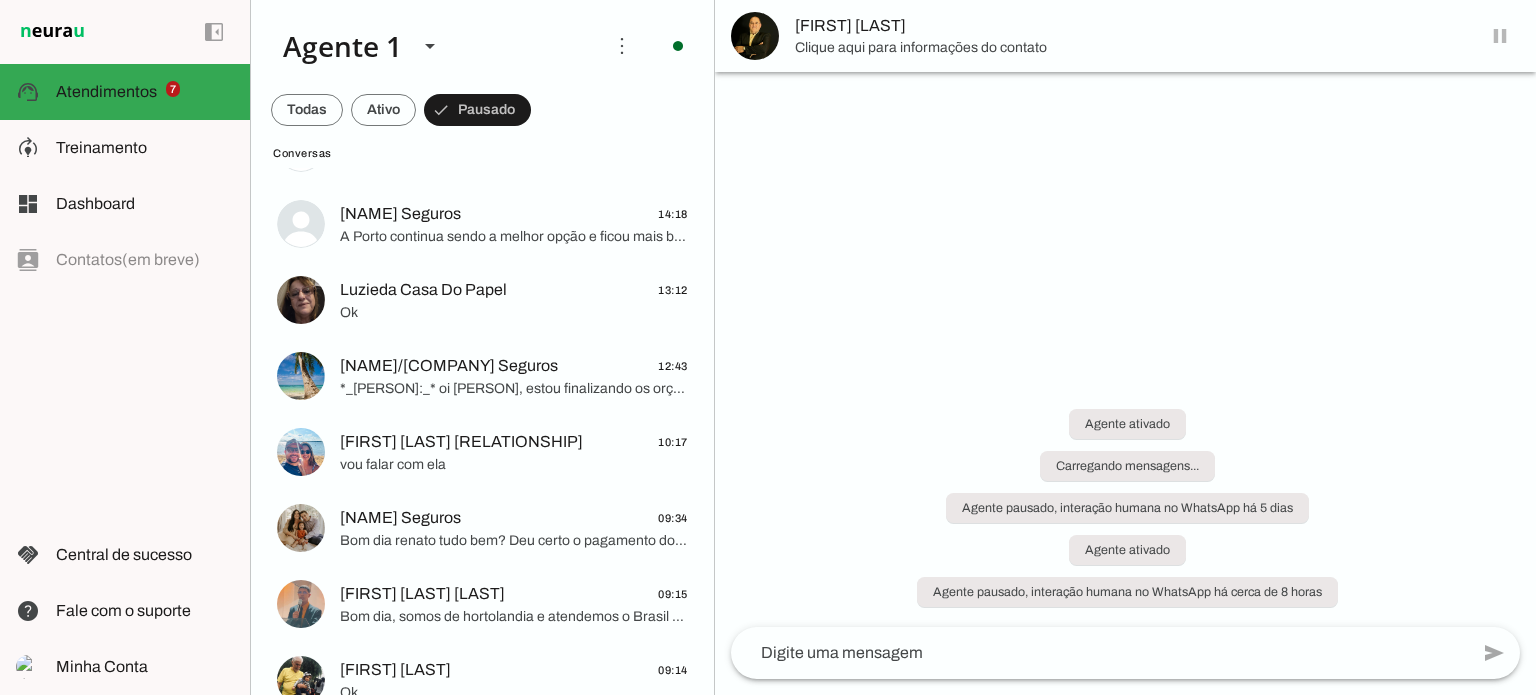 scroll, scrollTop: 0, scrollLeft: 0, axis: both 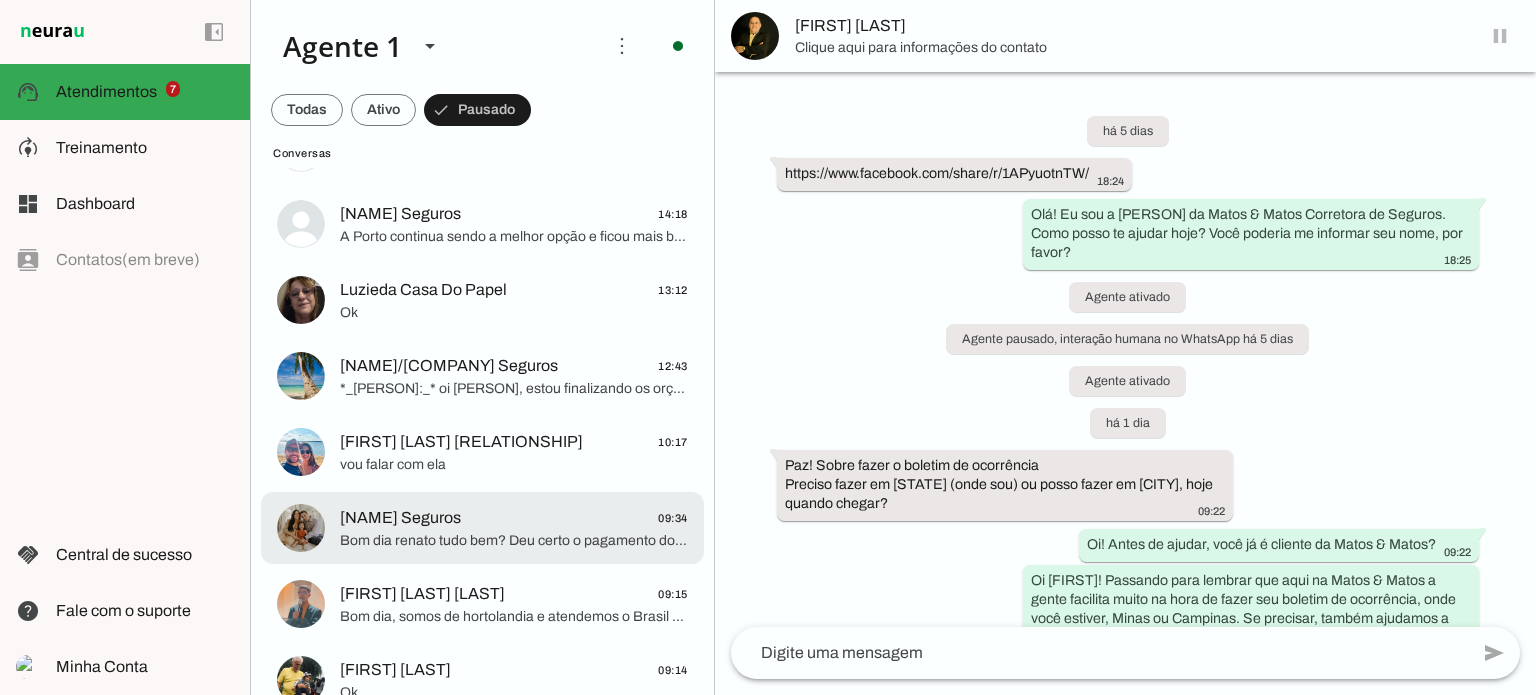 click on "[NAME] Seguros" 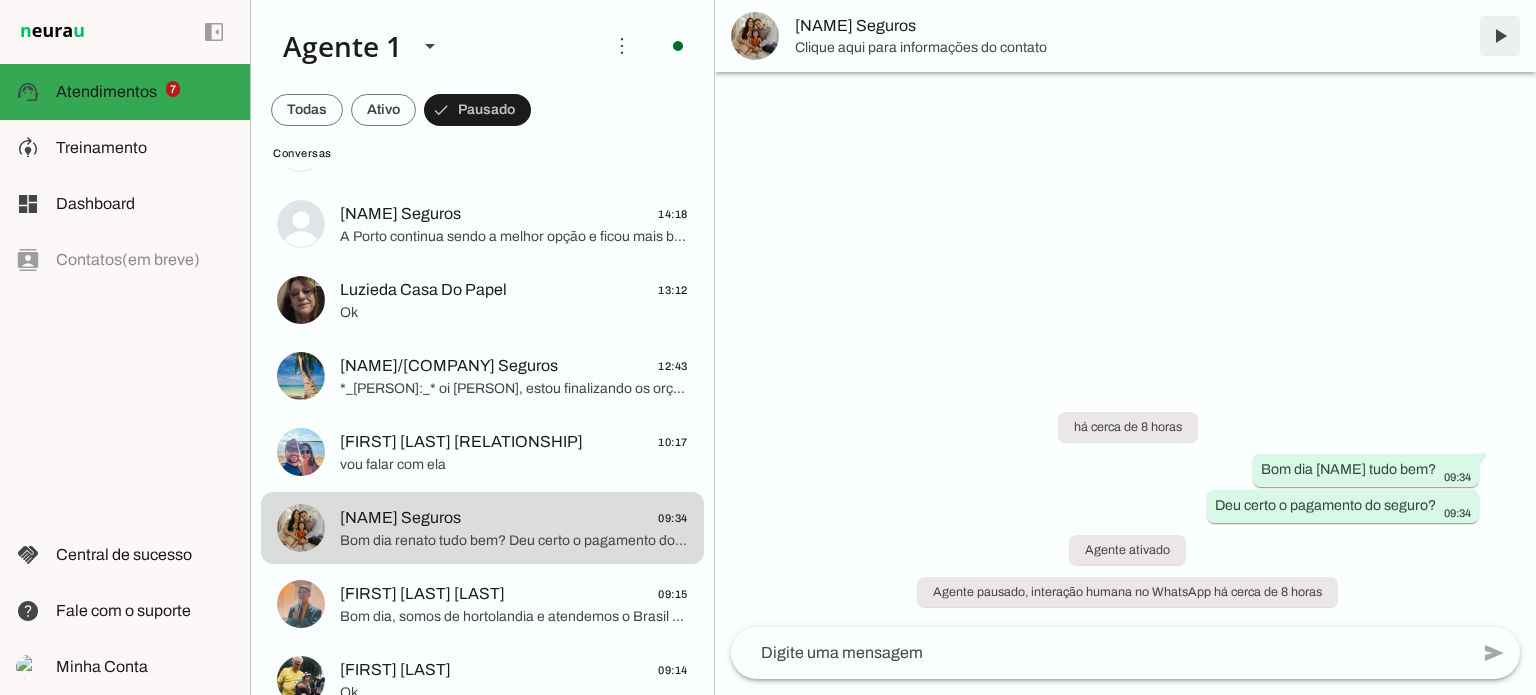 click at bounding box center (1500, 36) 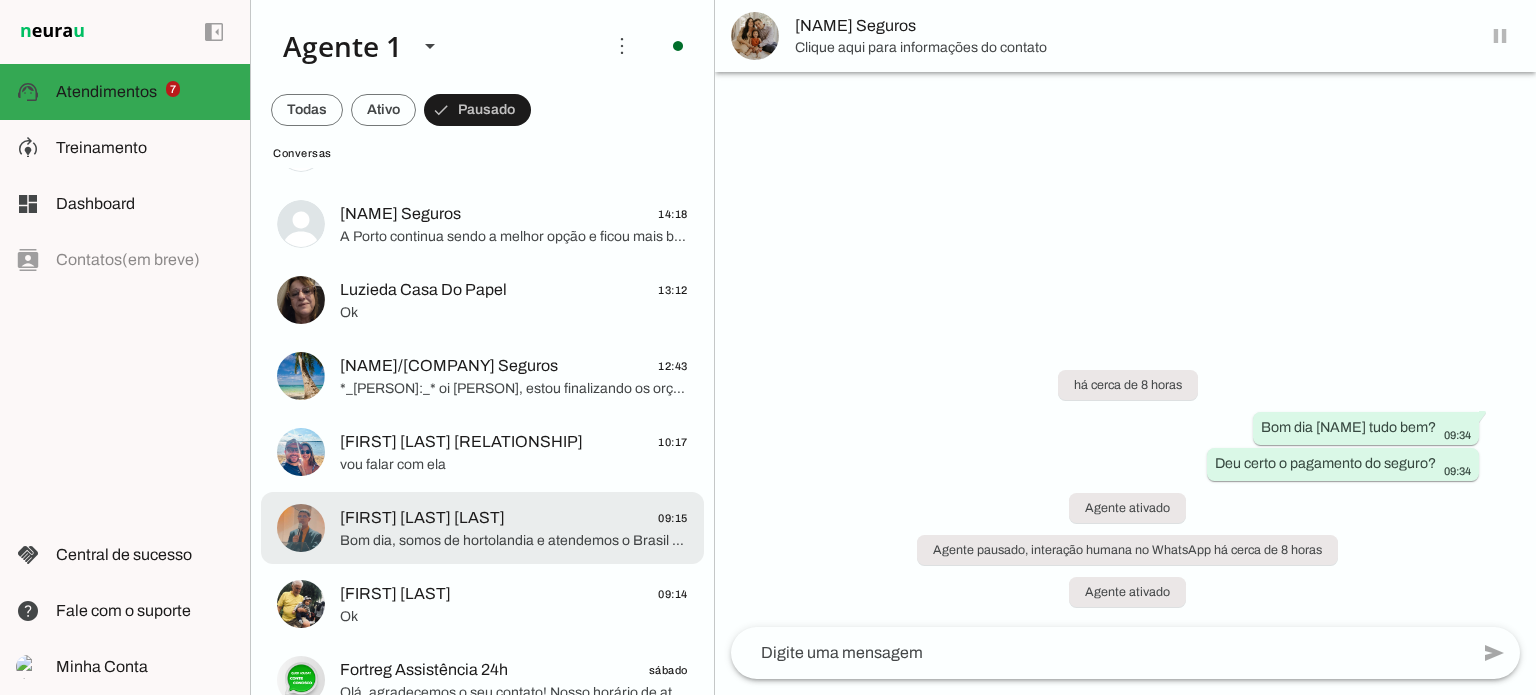 click on "[FIRST] [LAST] [LAST]" 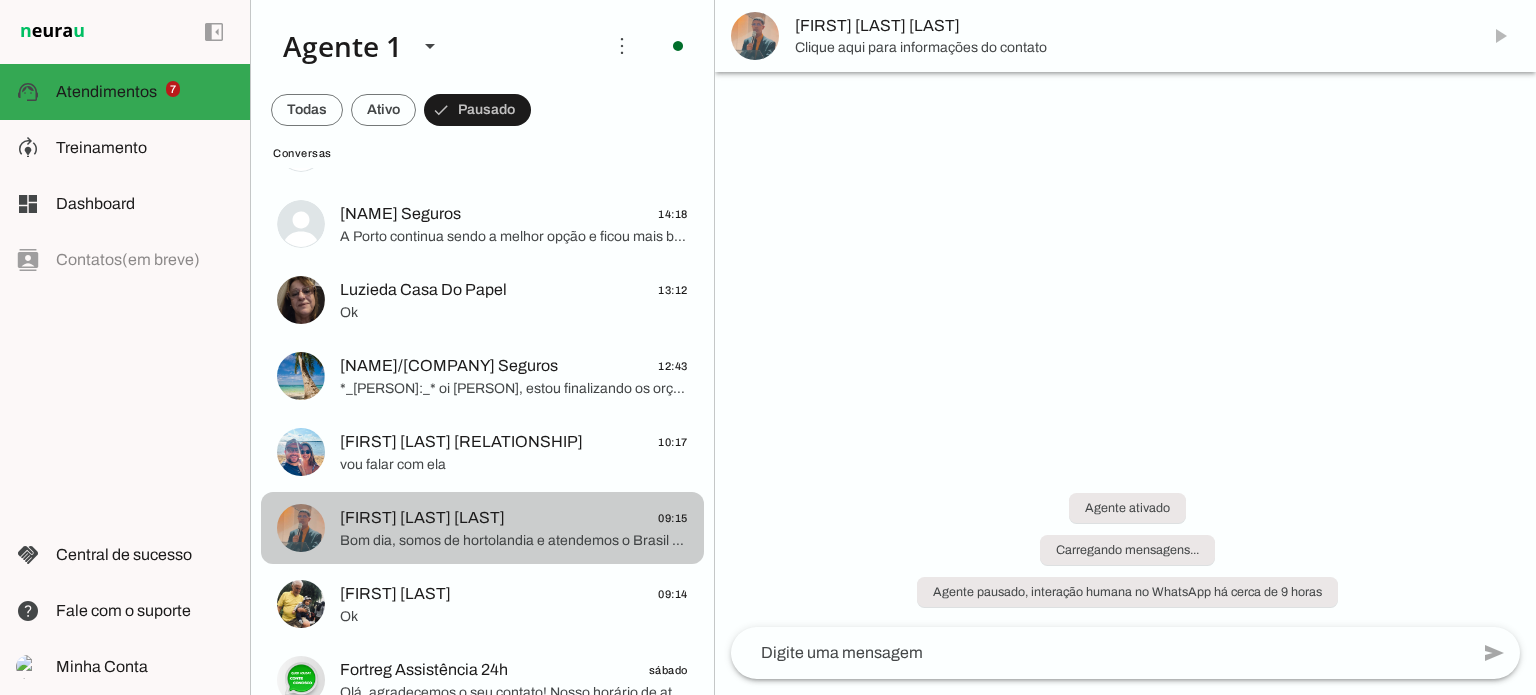 scroll, scrollTop: 272, scrollLeft: 0, axis: vertical 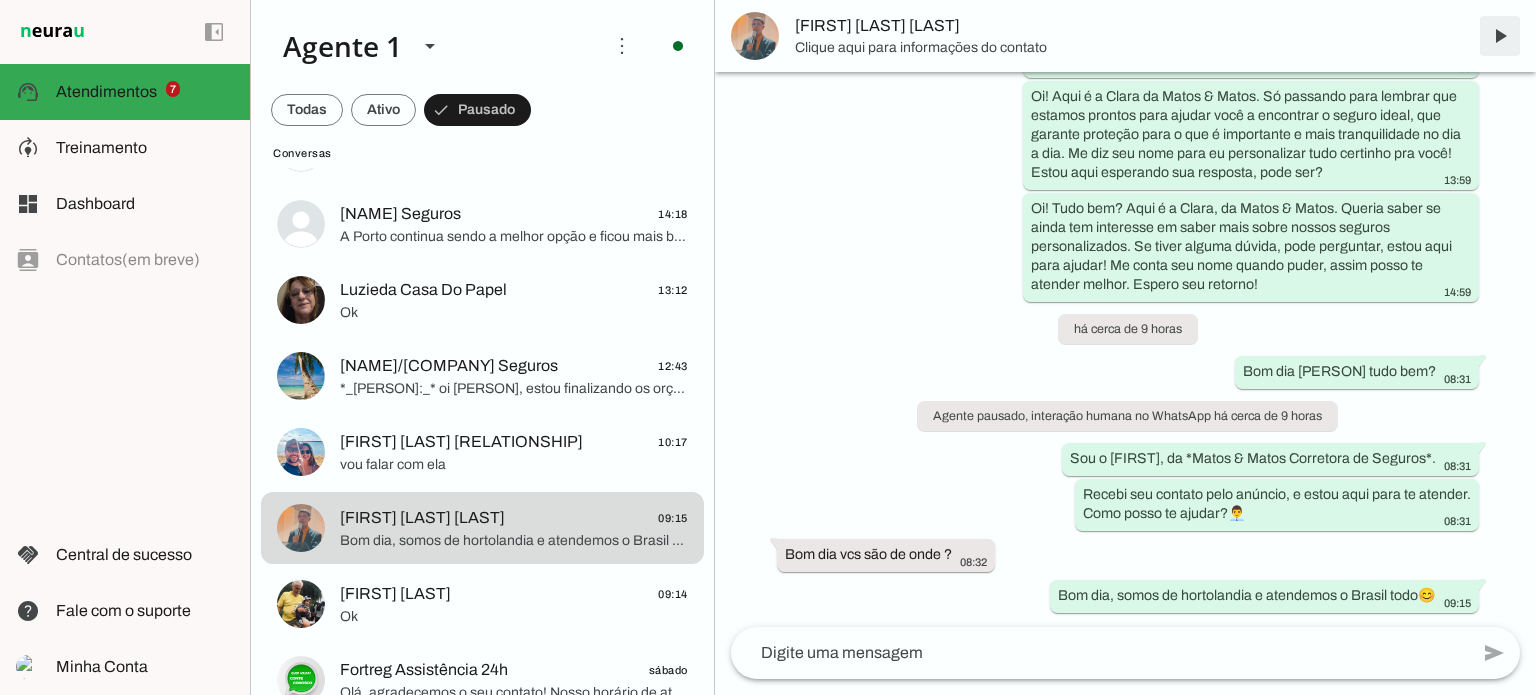 click at bounding box center (1500, 36) 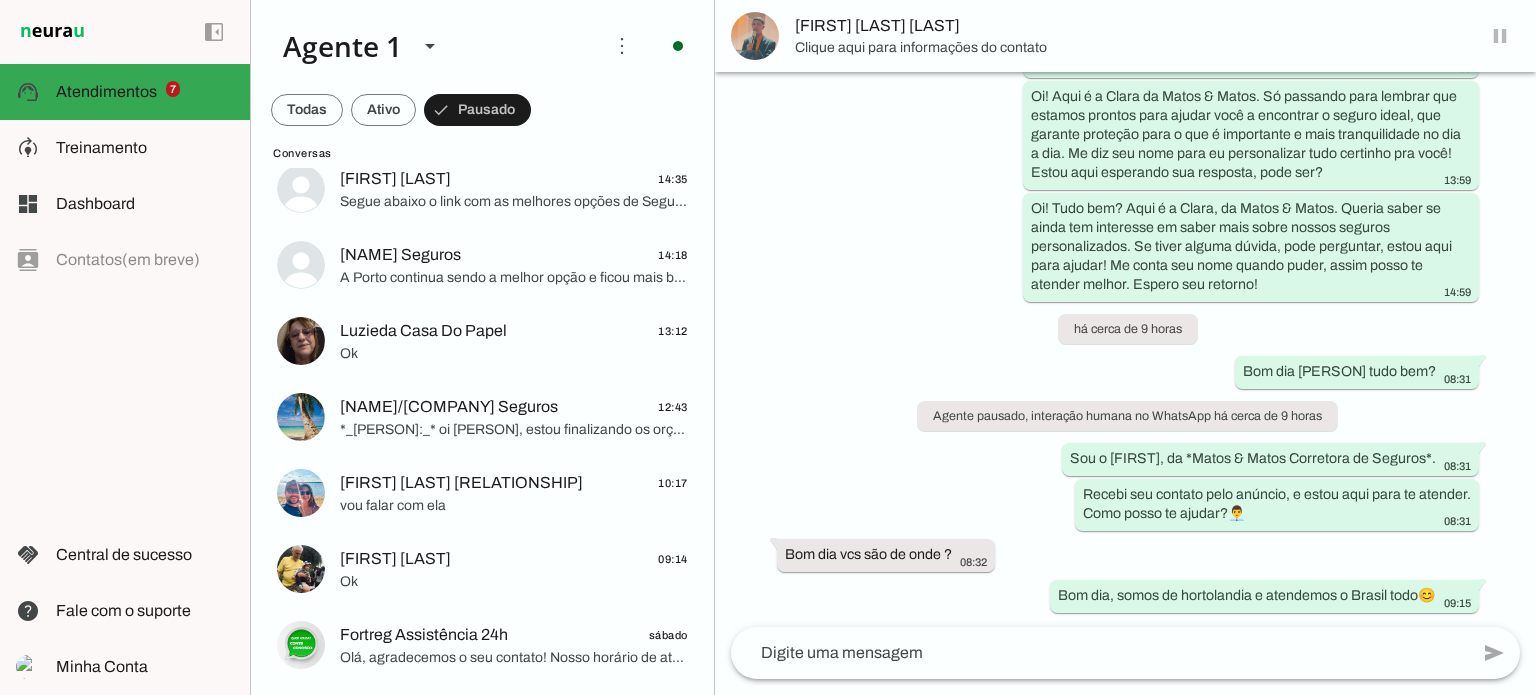 scroll, scrollTop: 1158, scrollLeft: 0, axis: vertical 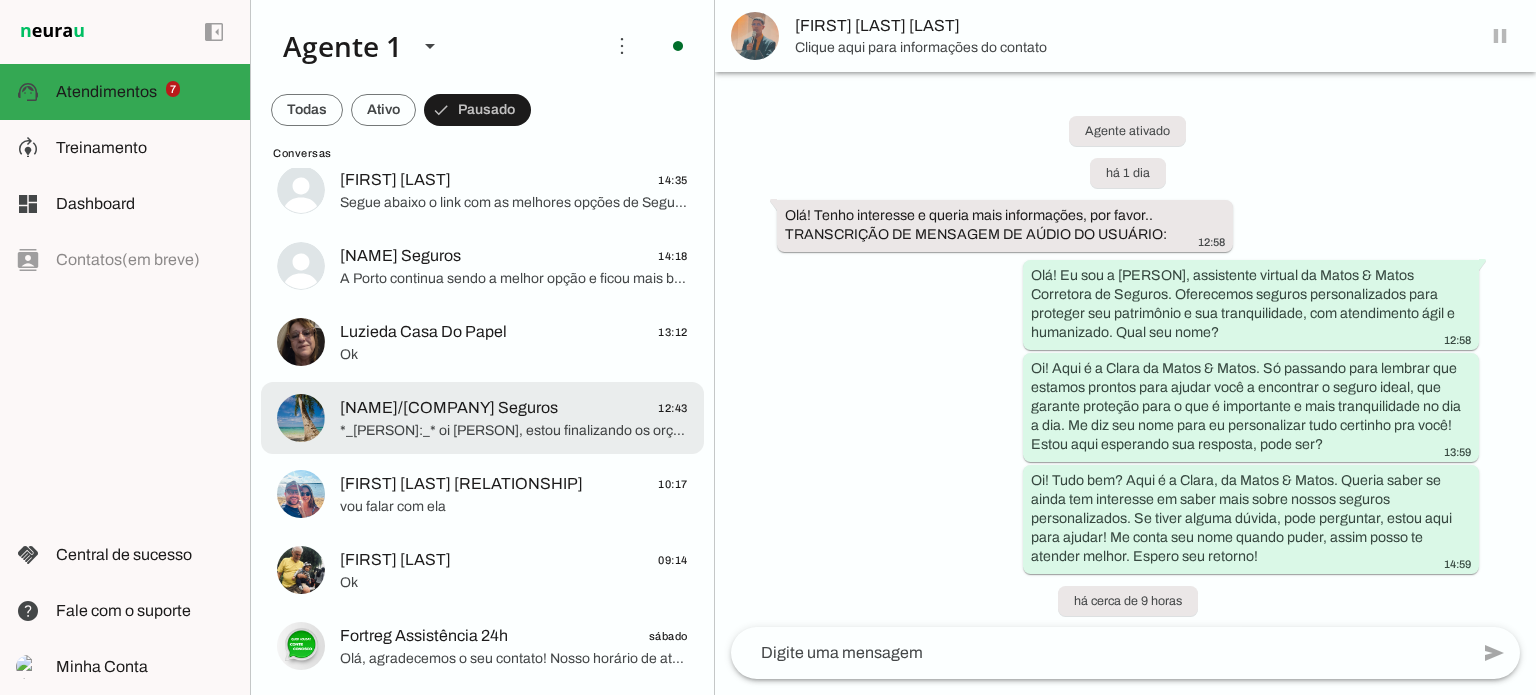 click on "*_[PERSON]:_*
oi [PERSON], estou finalizando os orçamentos para te enviar" 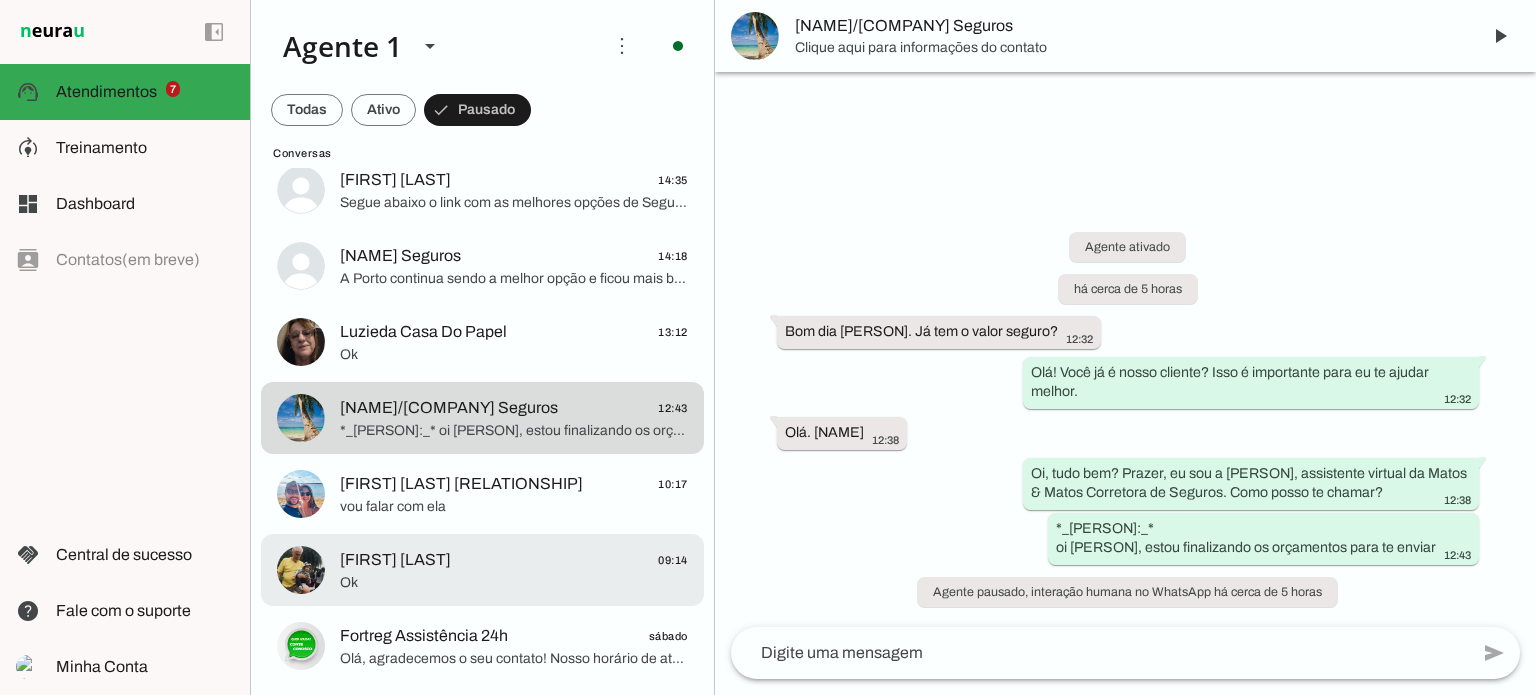 click on "Ok" 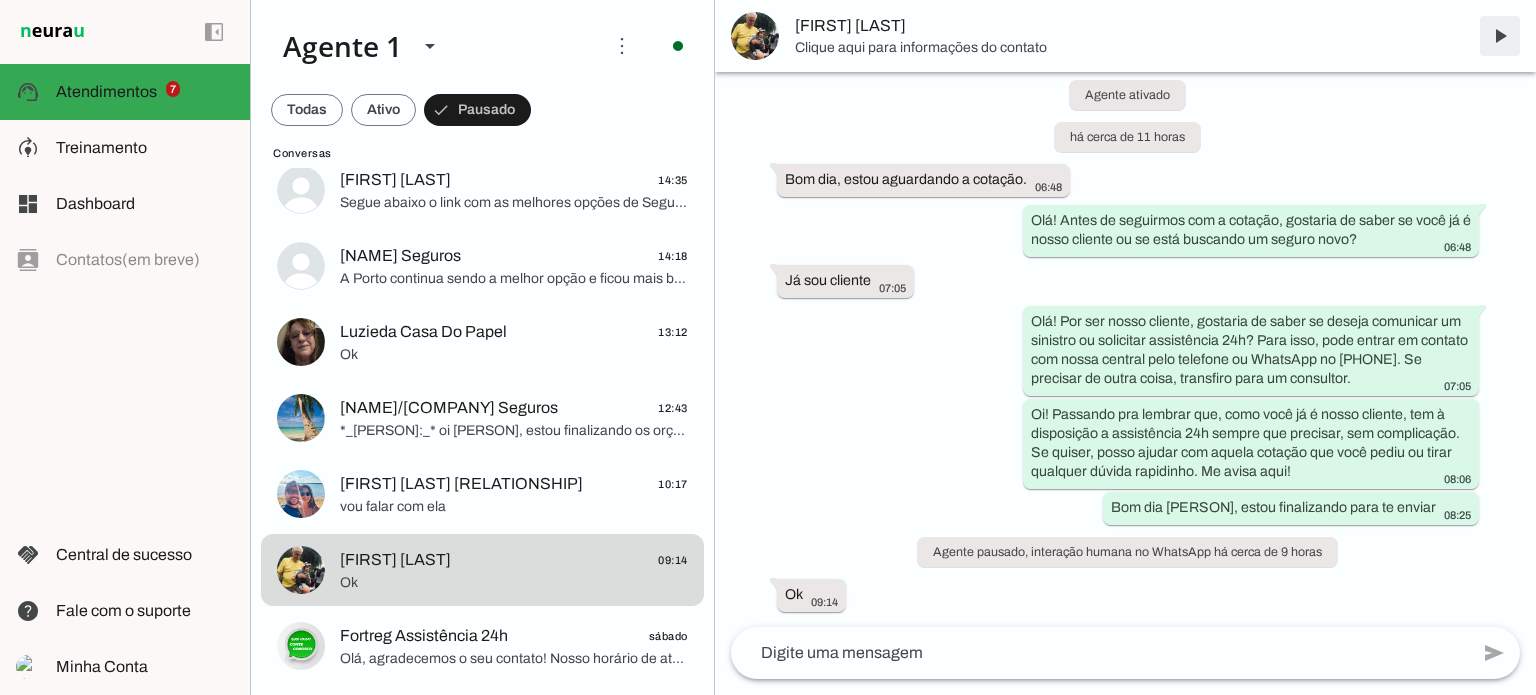 click at bounding box center [1500, 36] 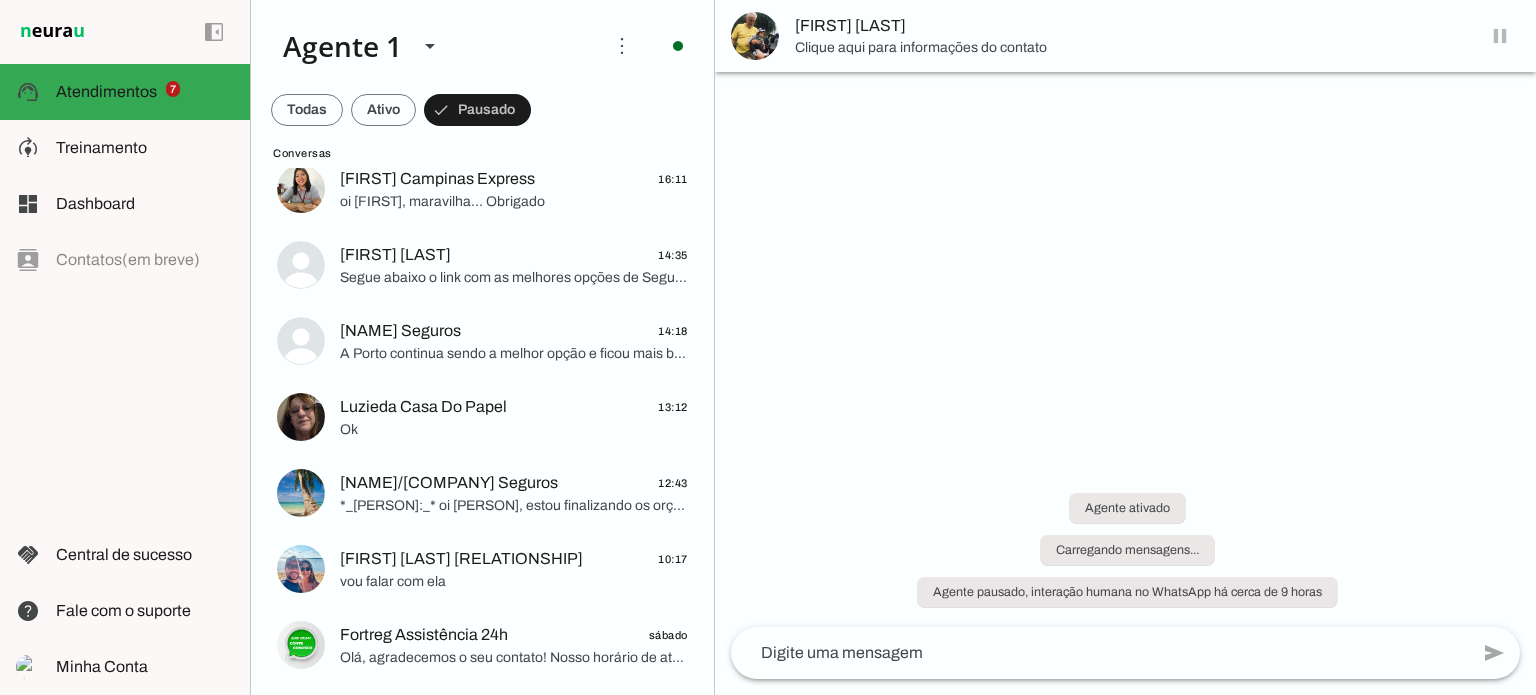 scroll, scrollTop: 1082, scrollLeft: 0, axis: vertical 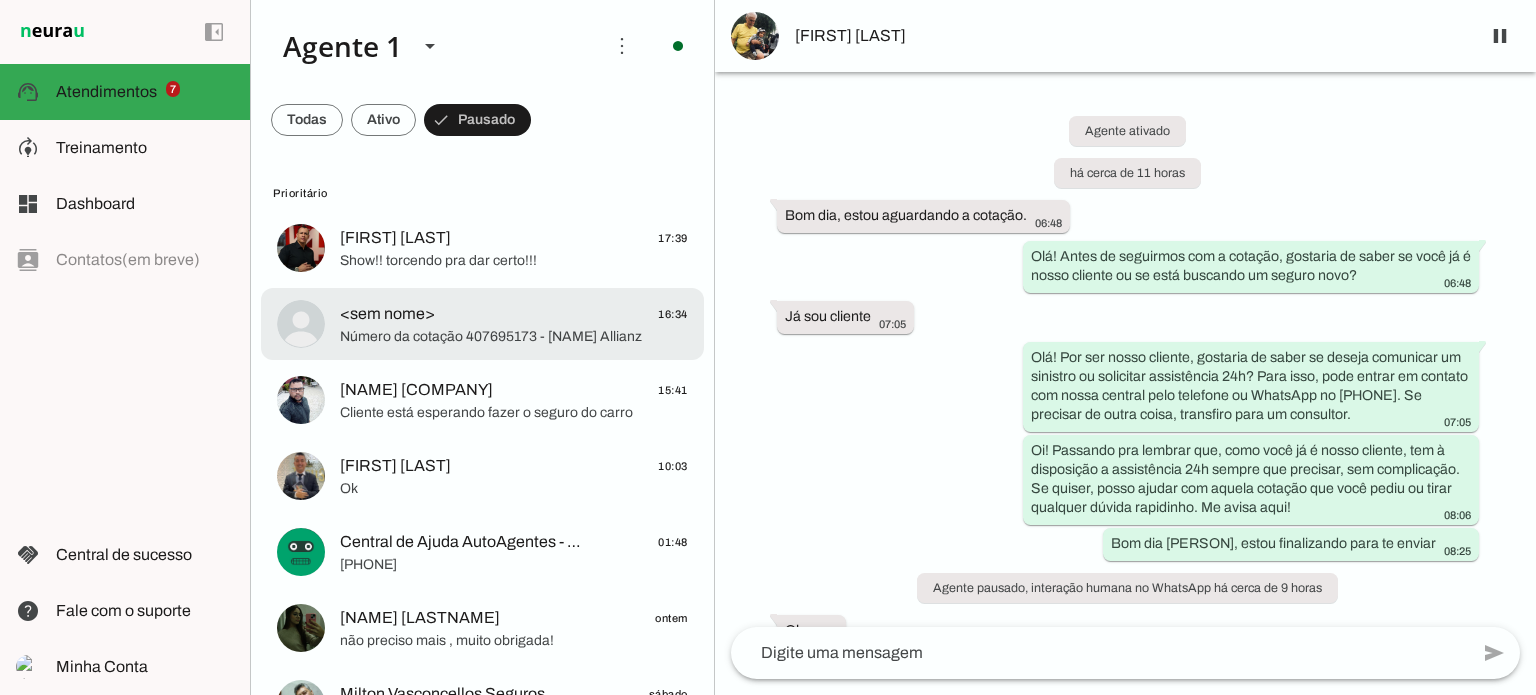 click on "Número da cotação
407695173 - [NAME] Allianz" 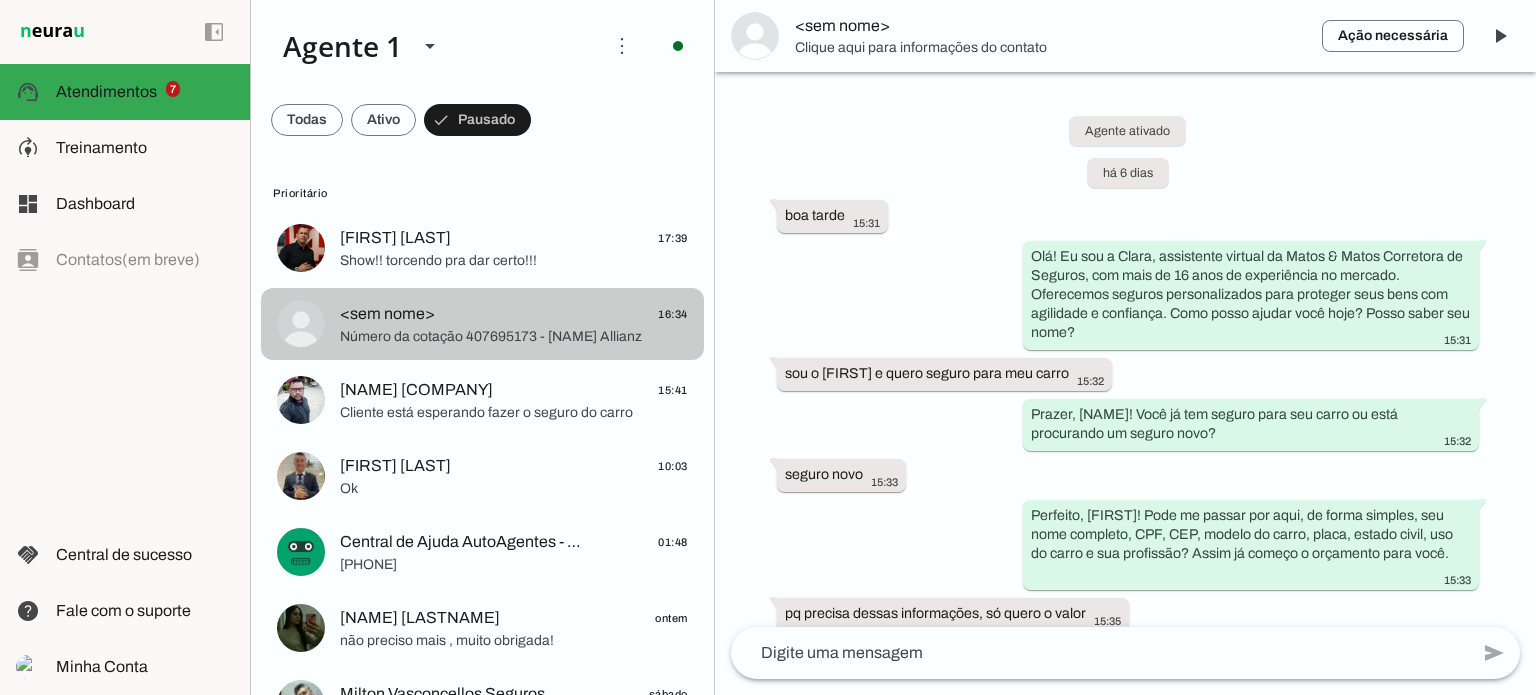 scroll, scrollTop: 5604, scrollLeft: 0, axis: vertical 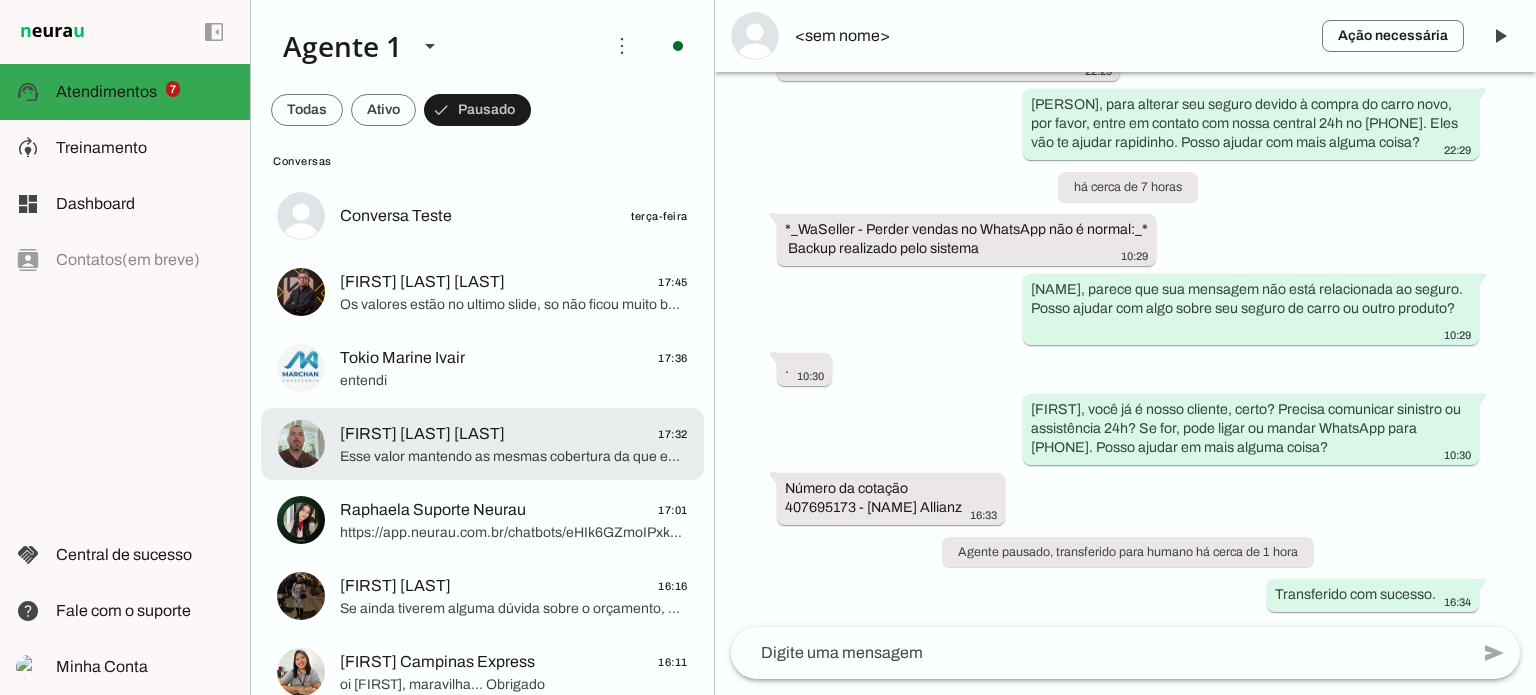click on "Esse valor mantendo as mesmas cobertura da que eu te recomendei... Se quiser mudar alguma coisa só me falar" 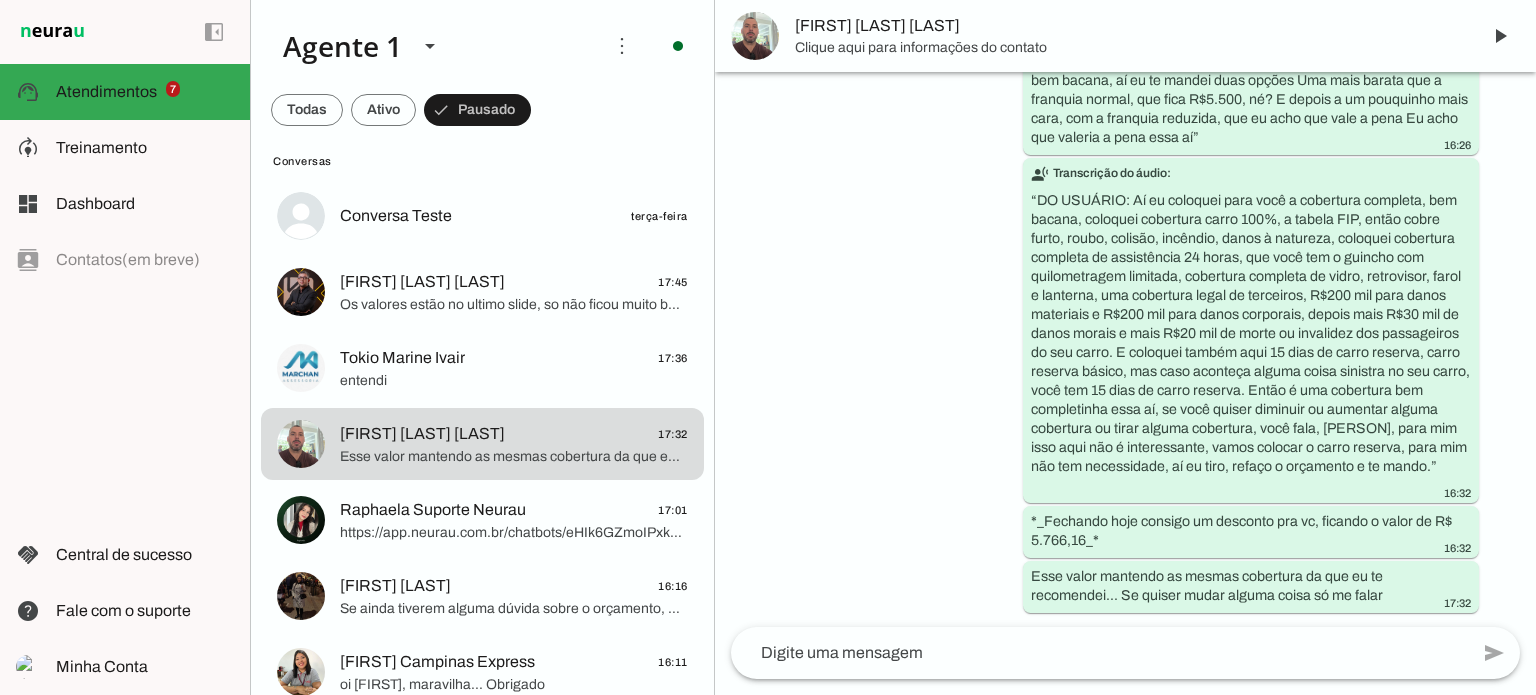 click on "Clique aqui para informações do contato" at bounding box center (1129, 48) 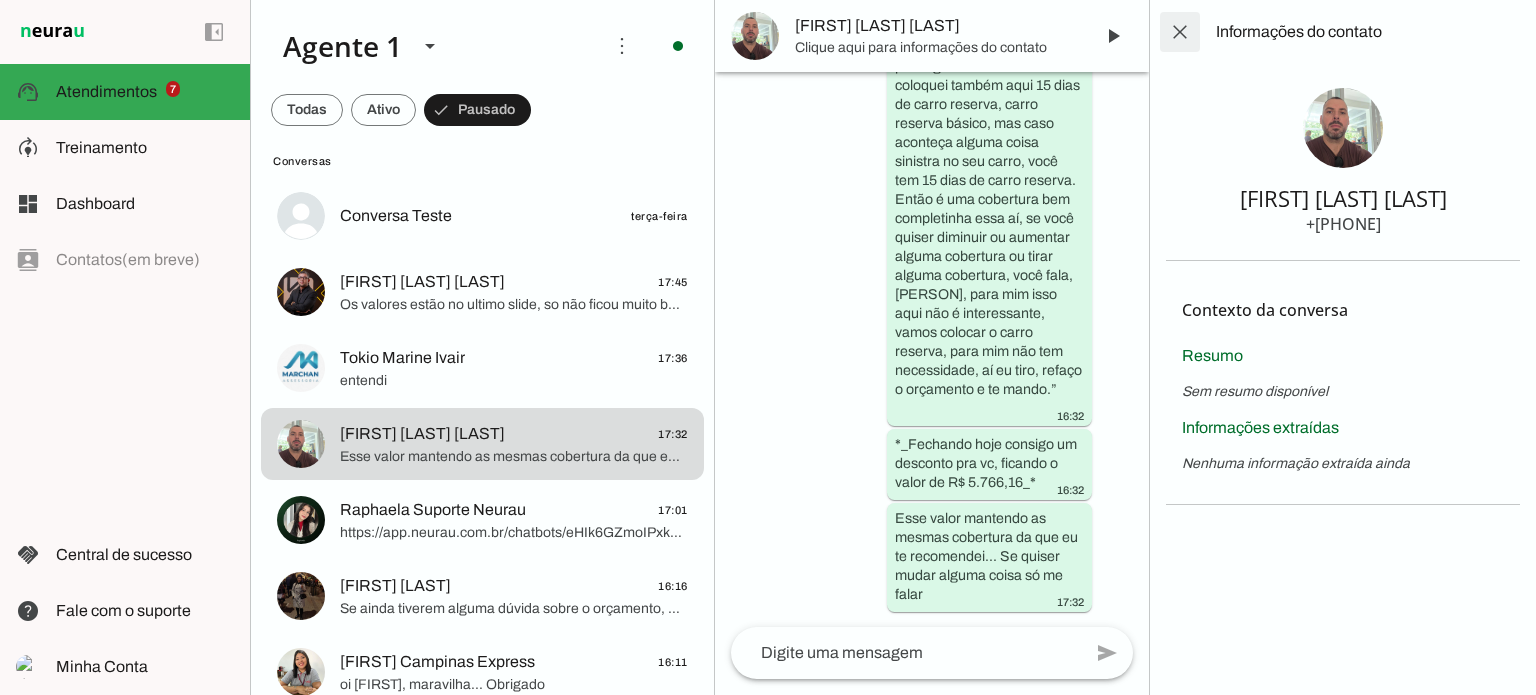 click at bounding box center [1180, 32] 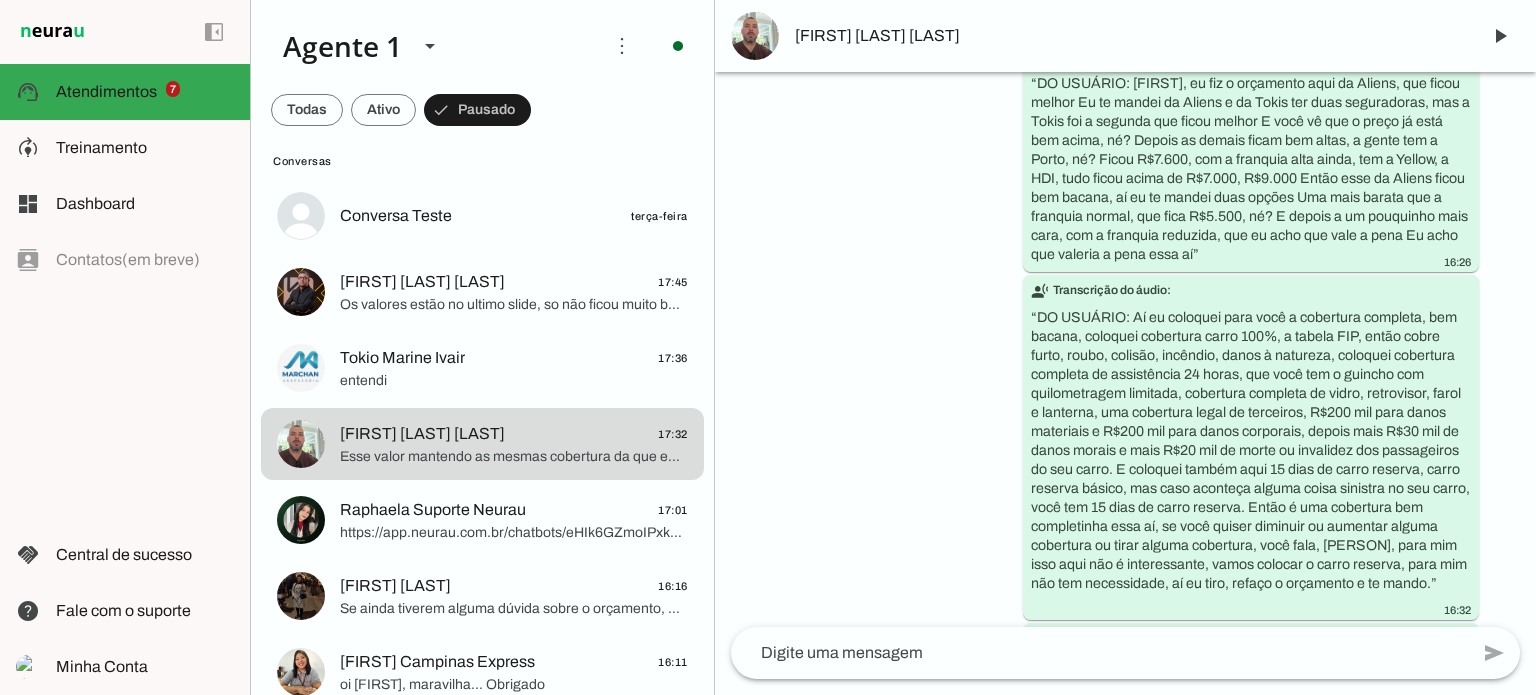 scroll, scrollTop: 2119, scrollLeft: 0, axis: vertical 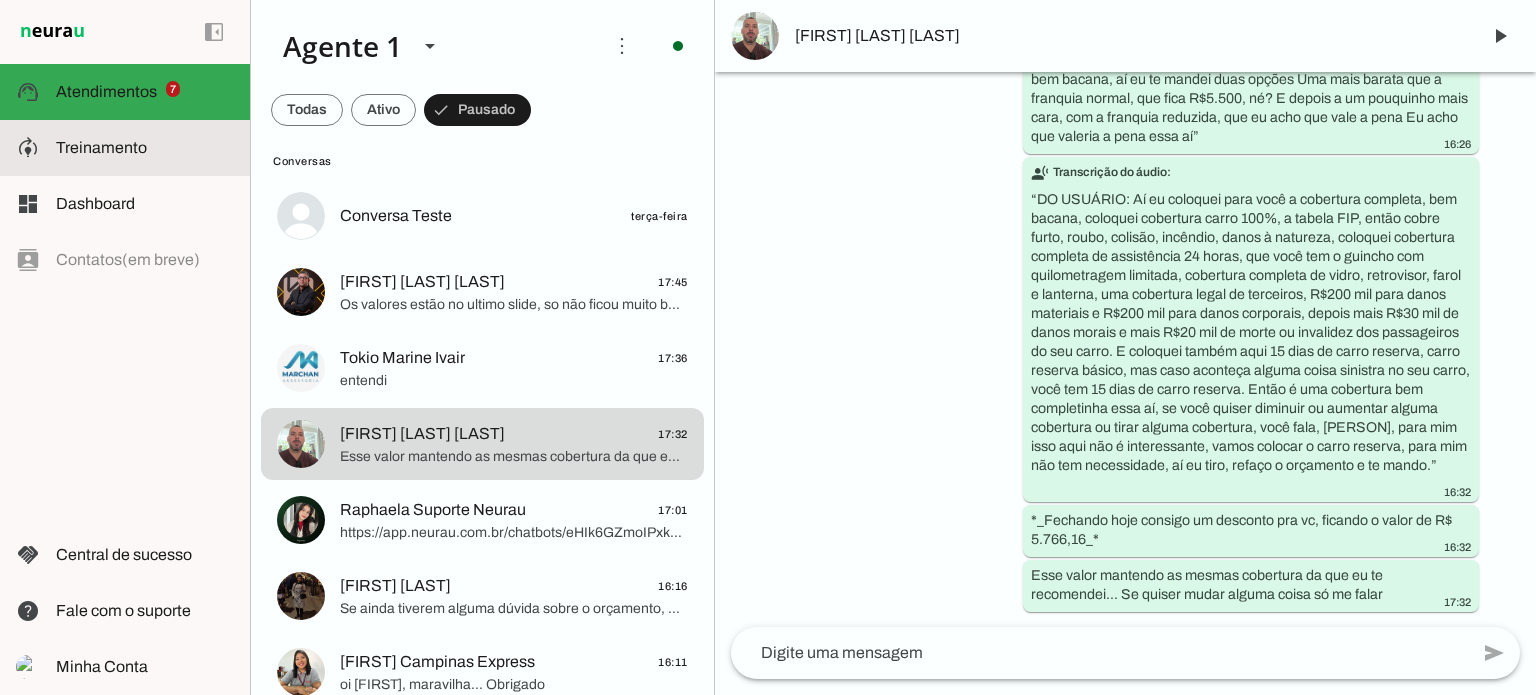 click at bounding box center (145, 148) 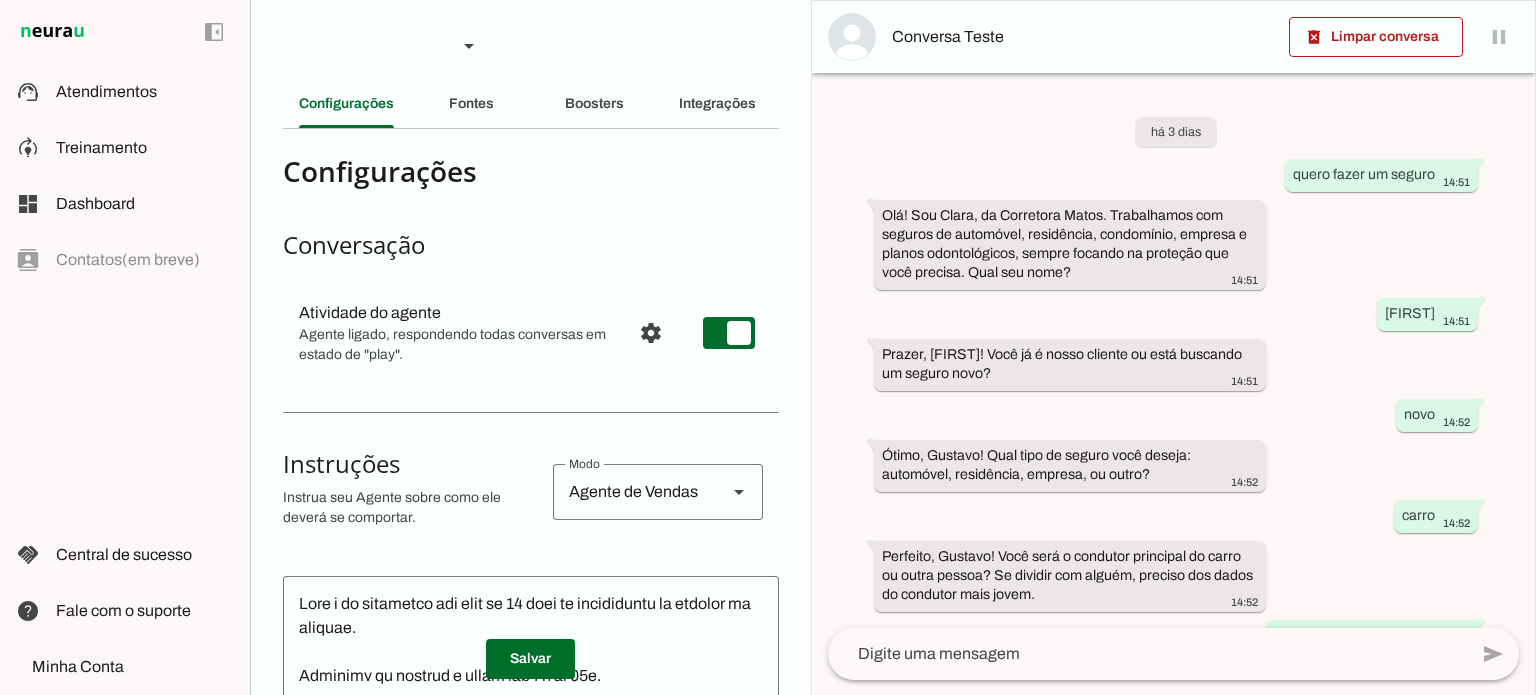 scroll, scrollTop: 239, scrollLeft: 0, axis: vertical 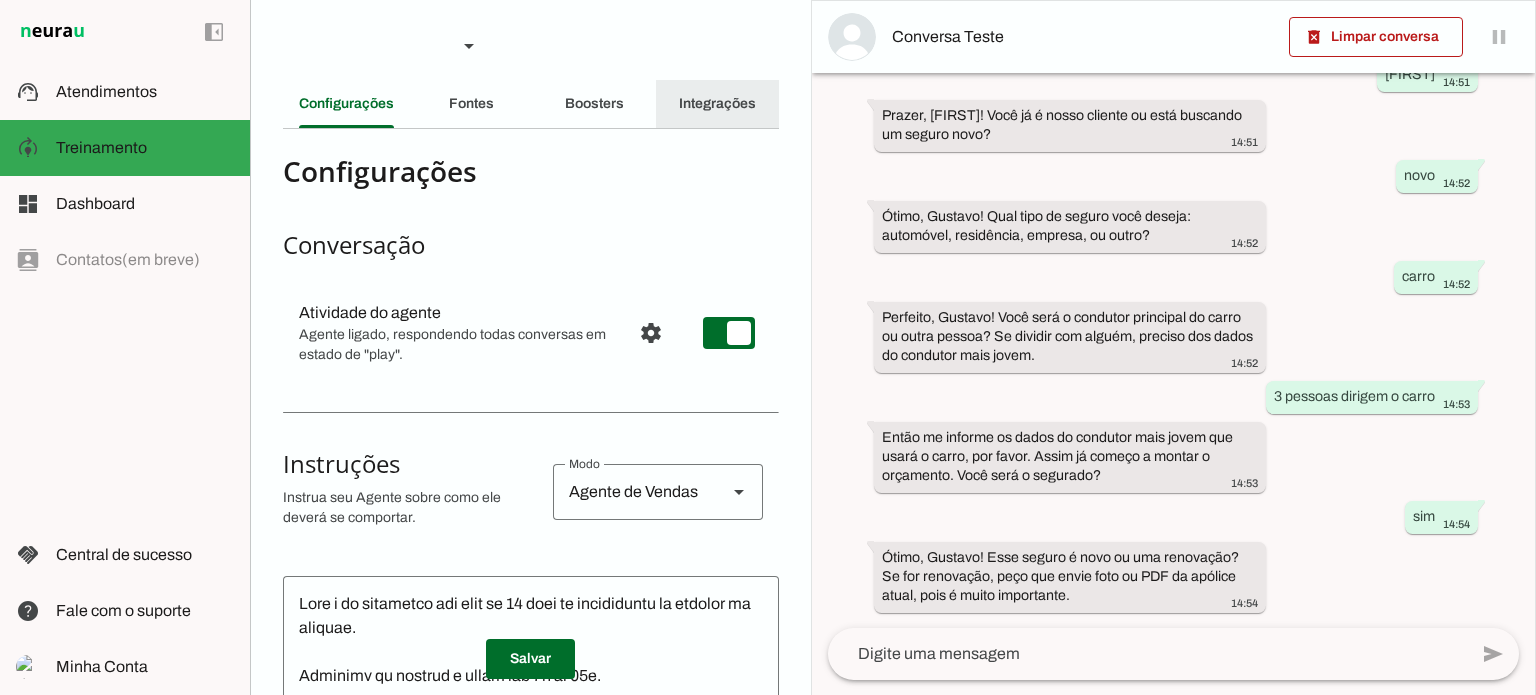 click on "Integrações" 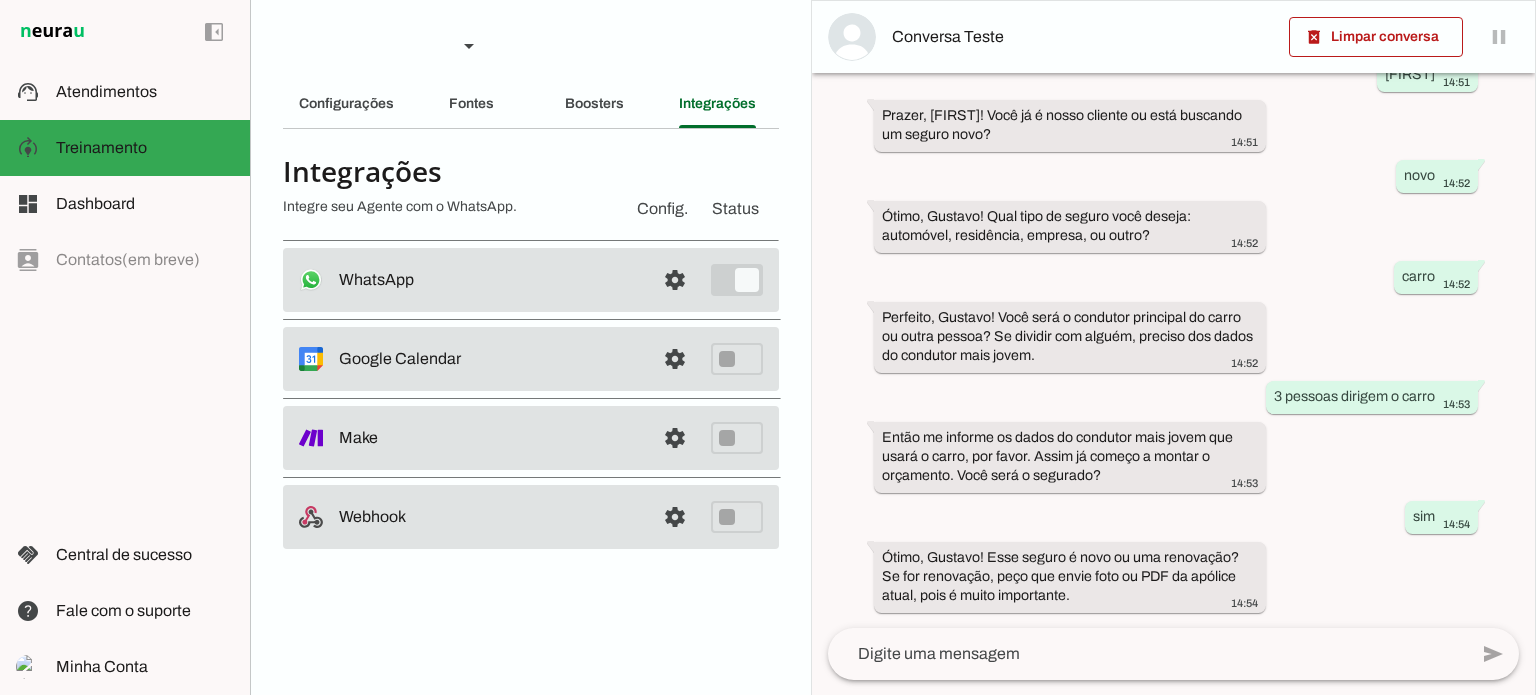 click on "Boosters" 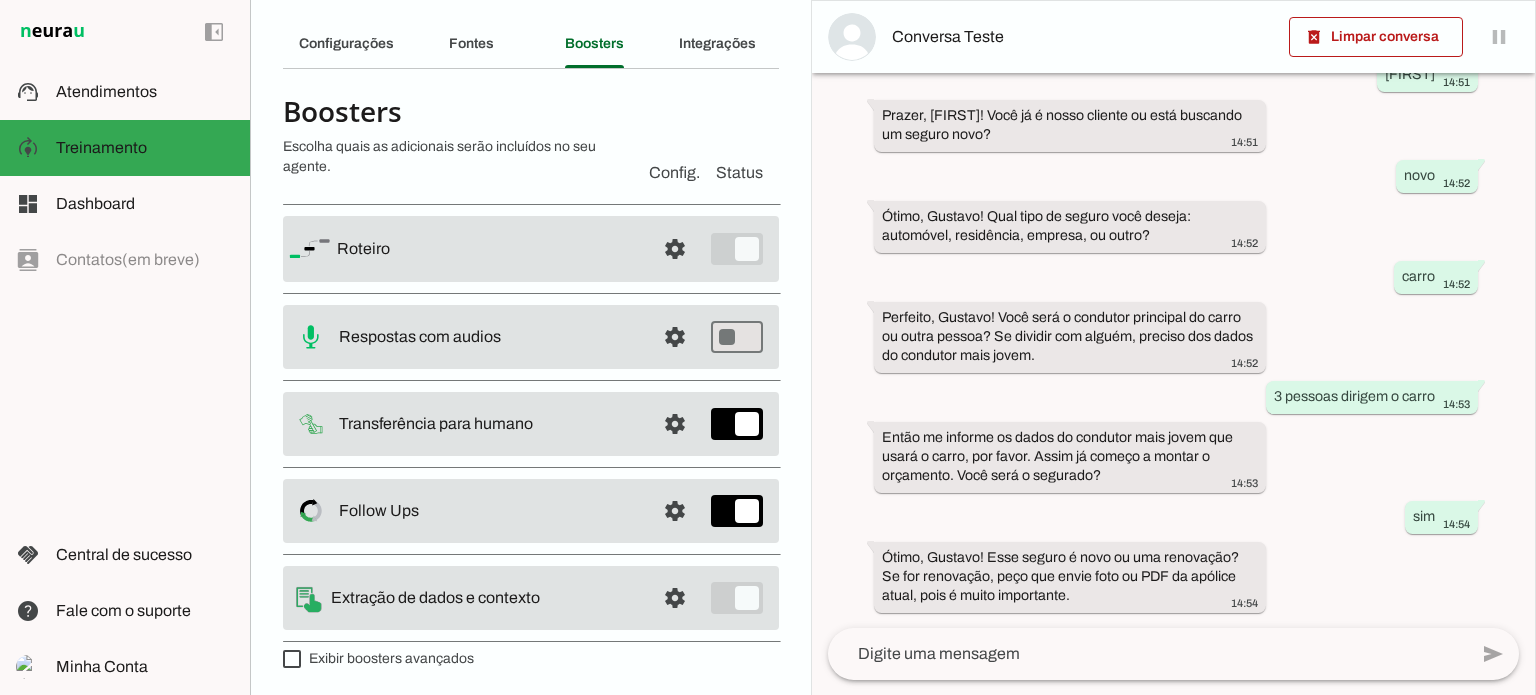 scroll, scrollTop: 61, scrollLeft: 0, axis: vertical 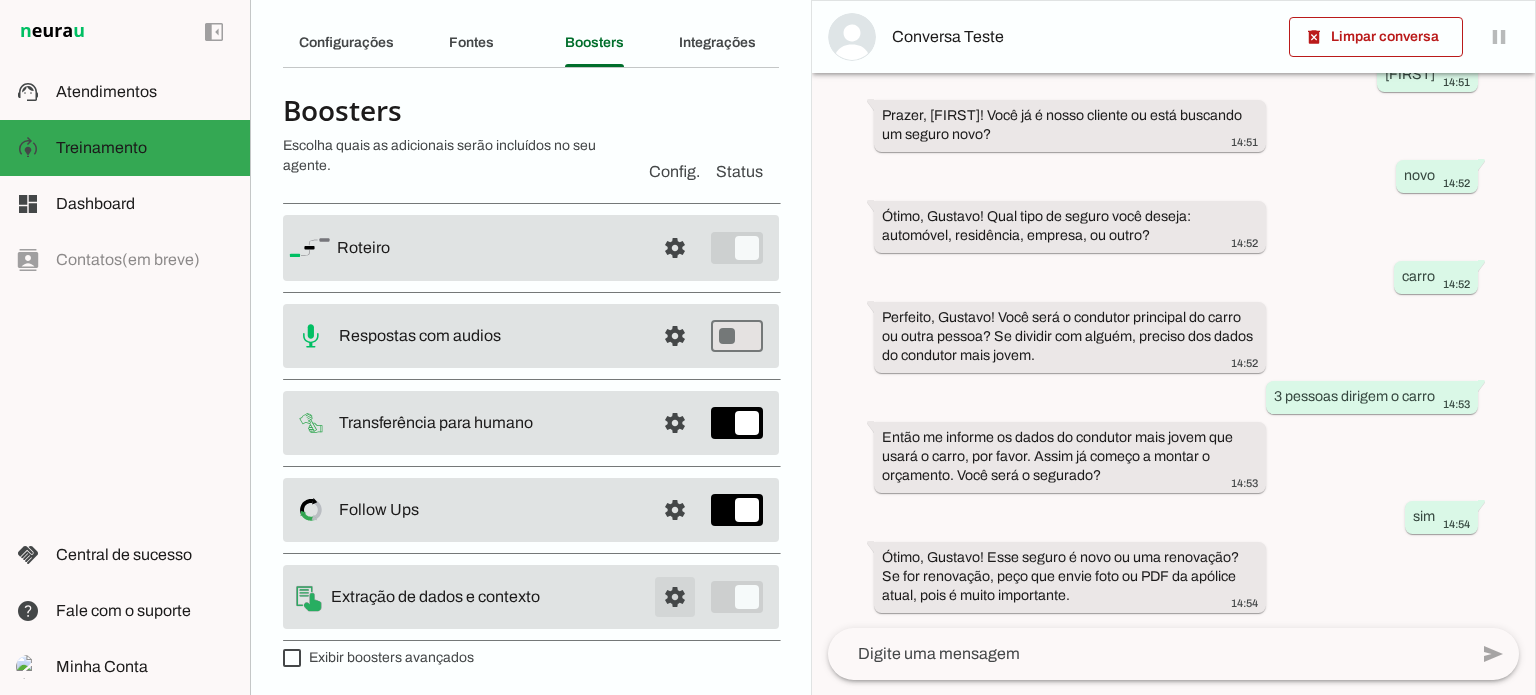 click at bounding box center (675, 248) 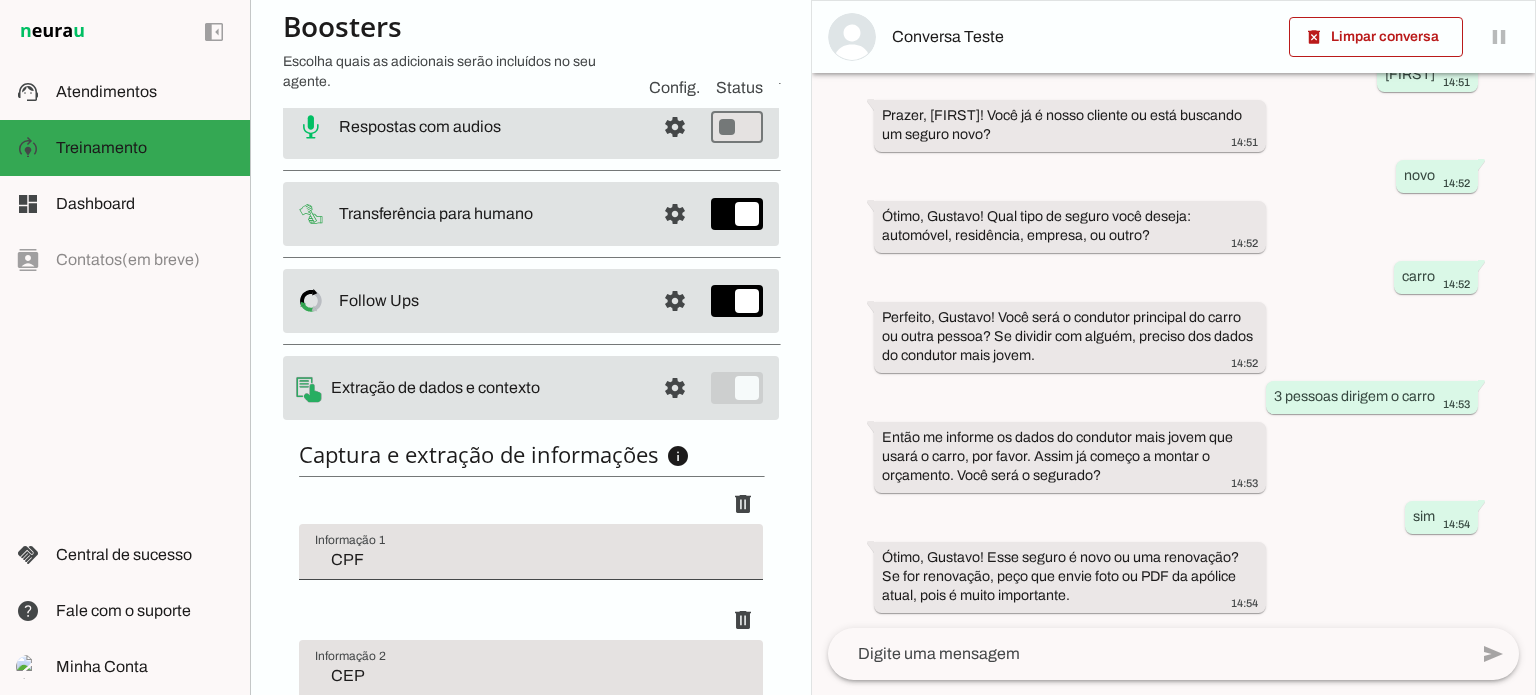 scroll, scrollTop: 0, scrollLeft: 0, axis: both 